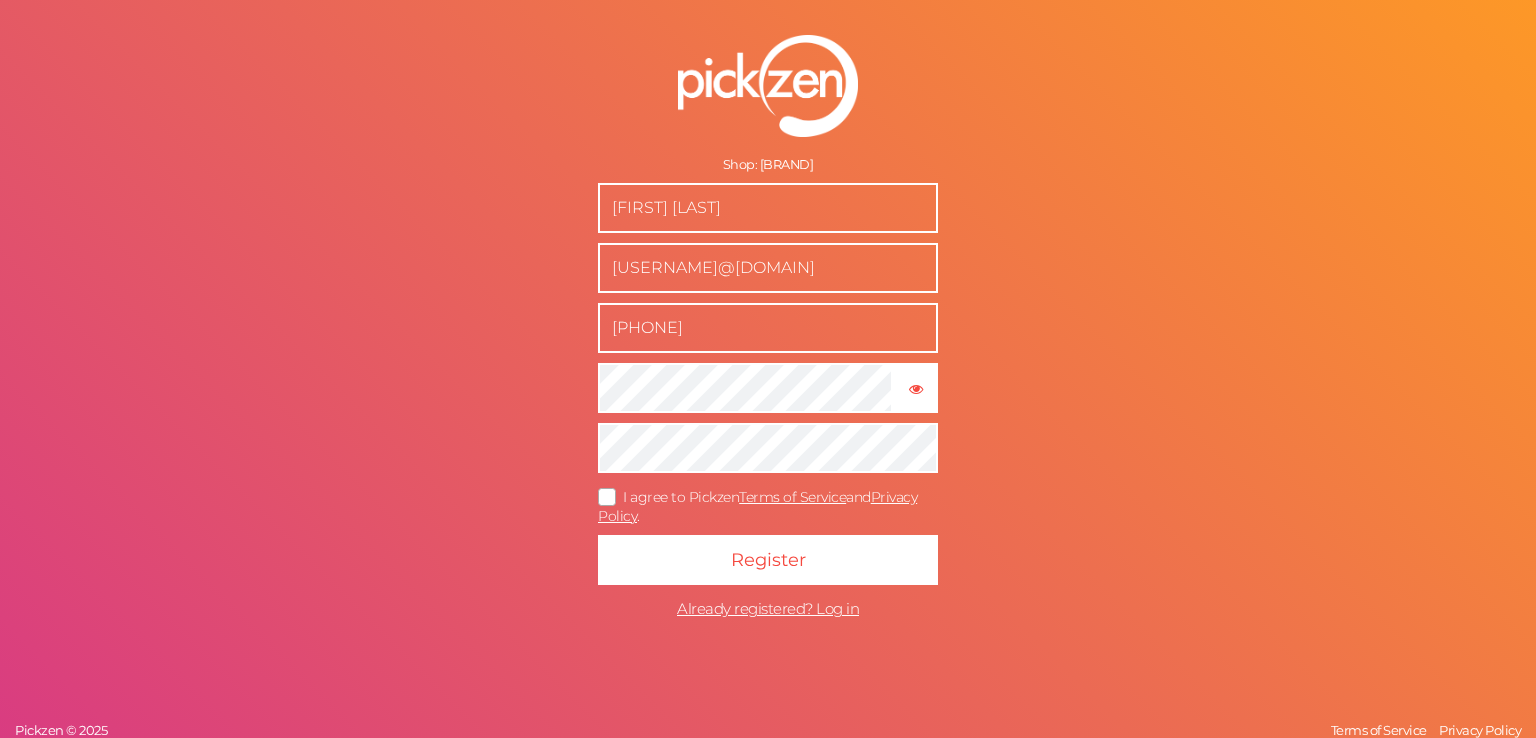 scroll, scrollTop: 0, scrollLeft: 0, axis: both 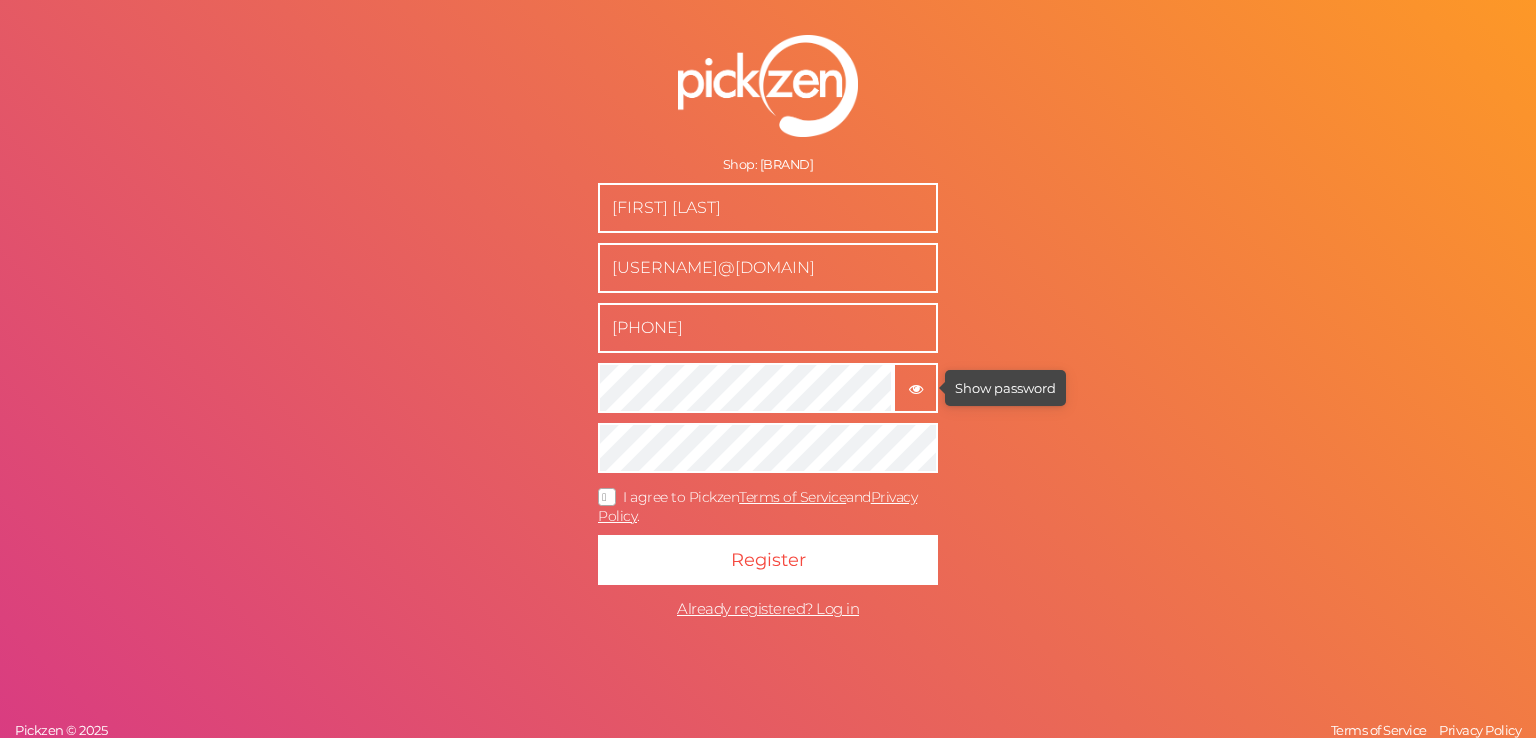 click at bounding box center (916, 389) 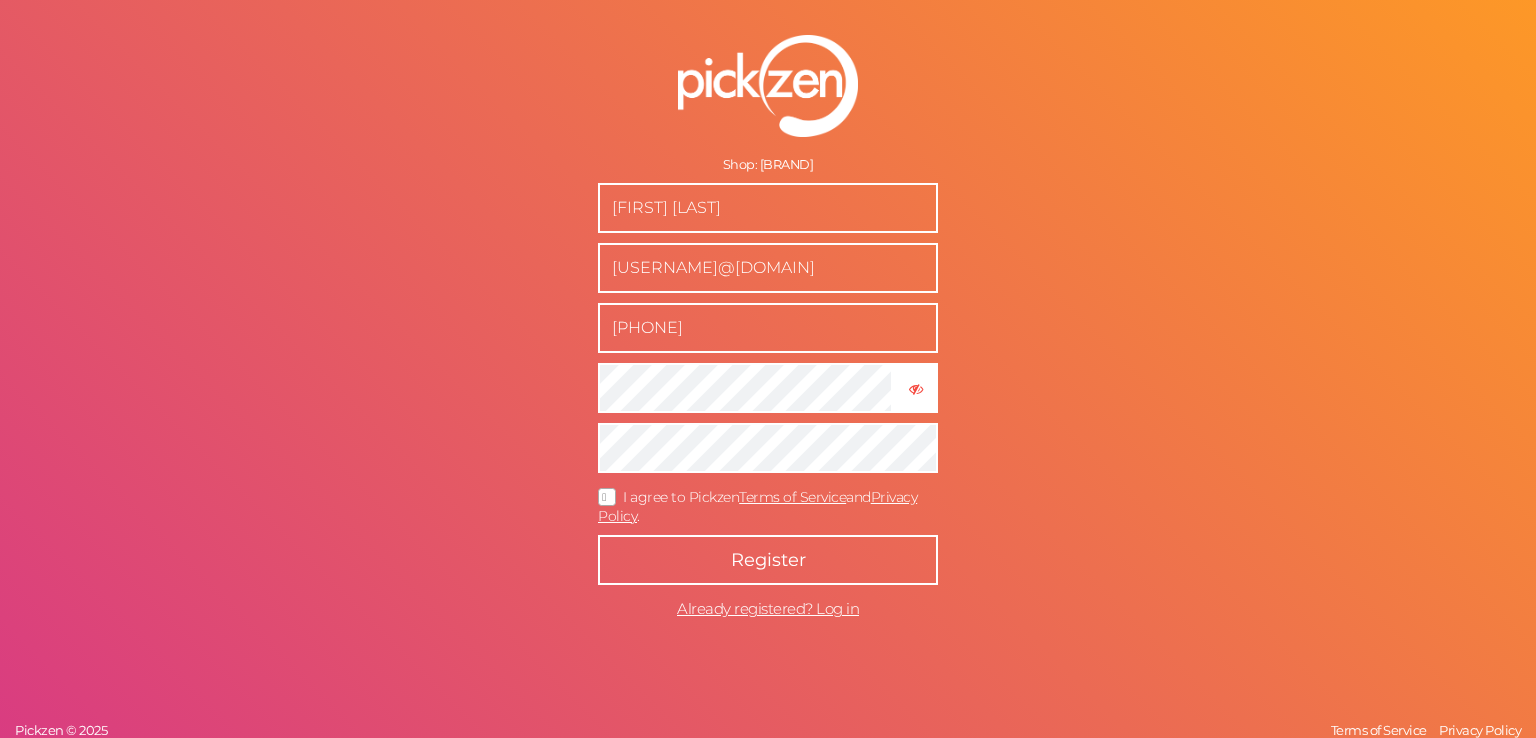 click on "Register" at bounding box center [768, 560] 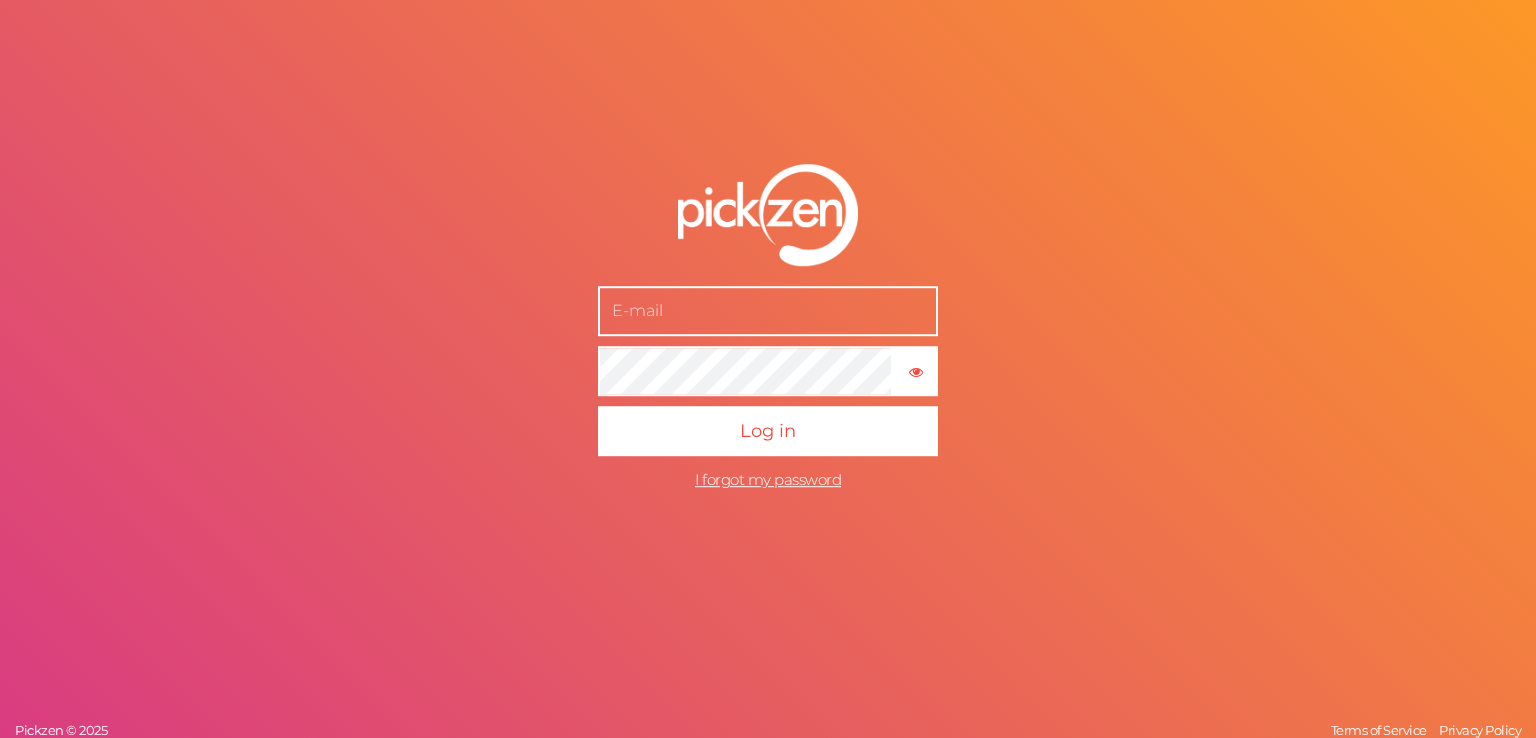 scroll, scrollTop: 0, scrollLeft: 0, axis: both 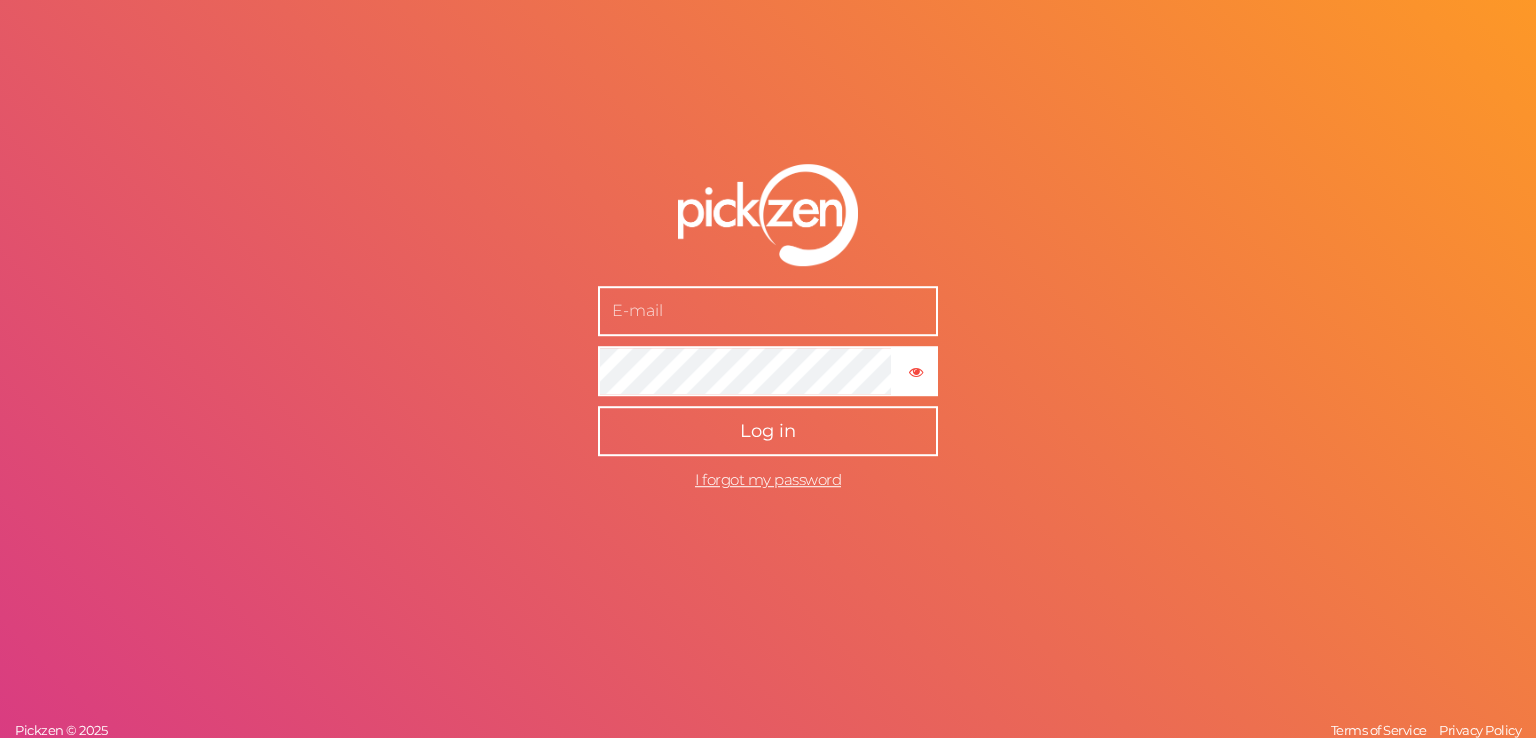 type on "ithraperfumes@example.com" 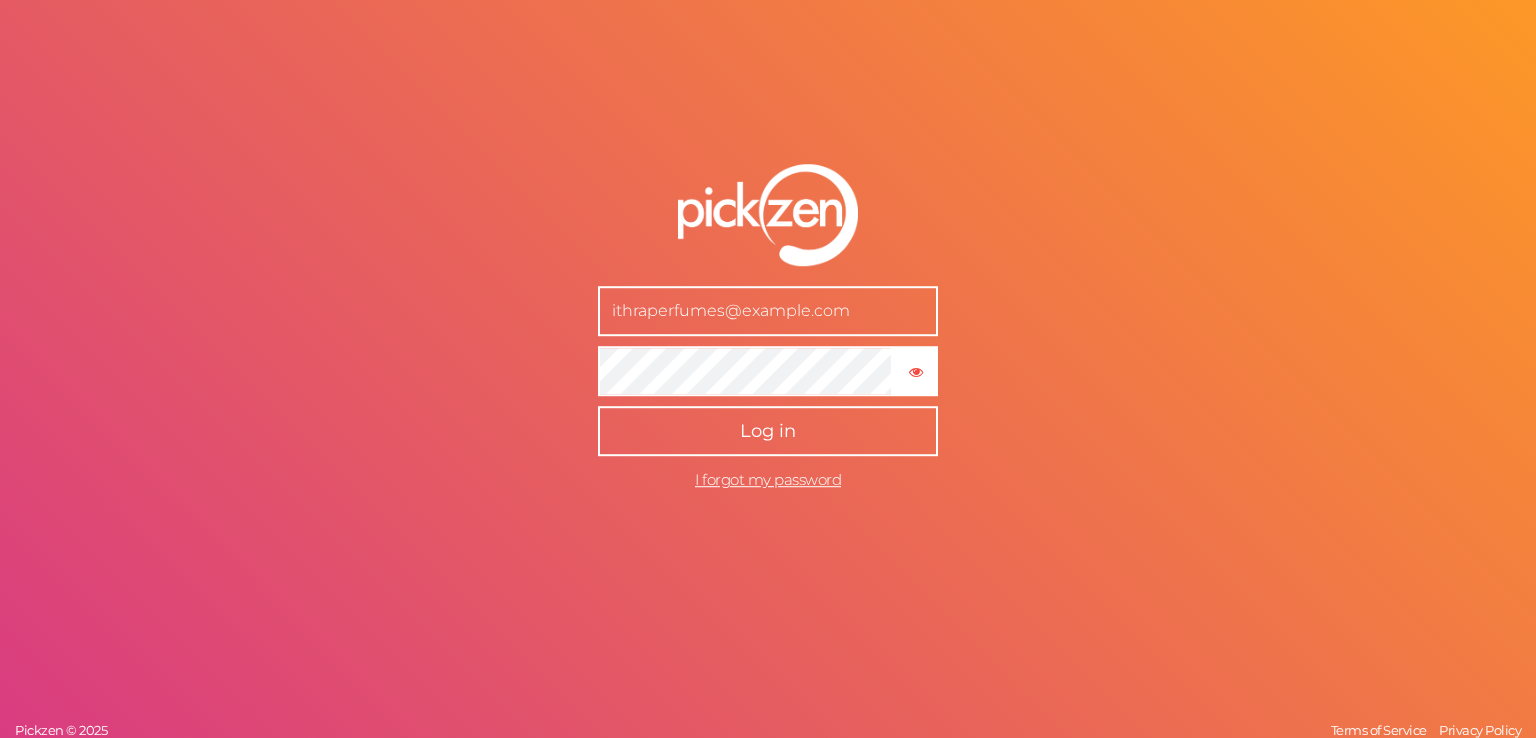 click on "Log in" at bounding box center (768, 431) 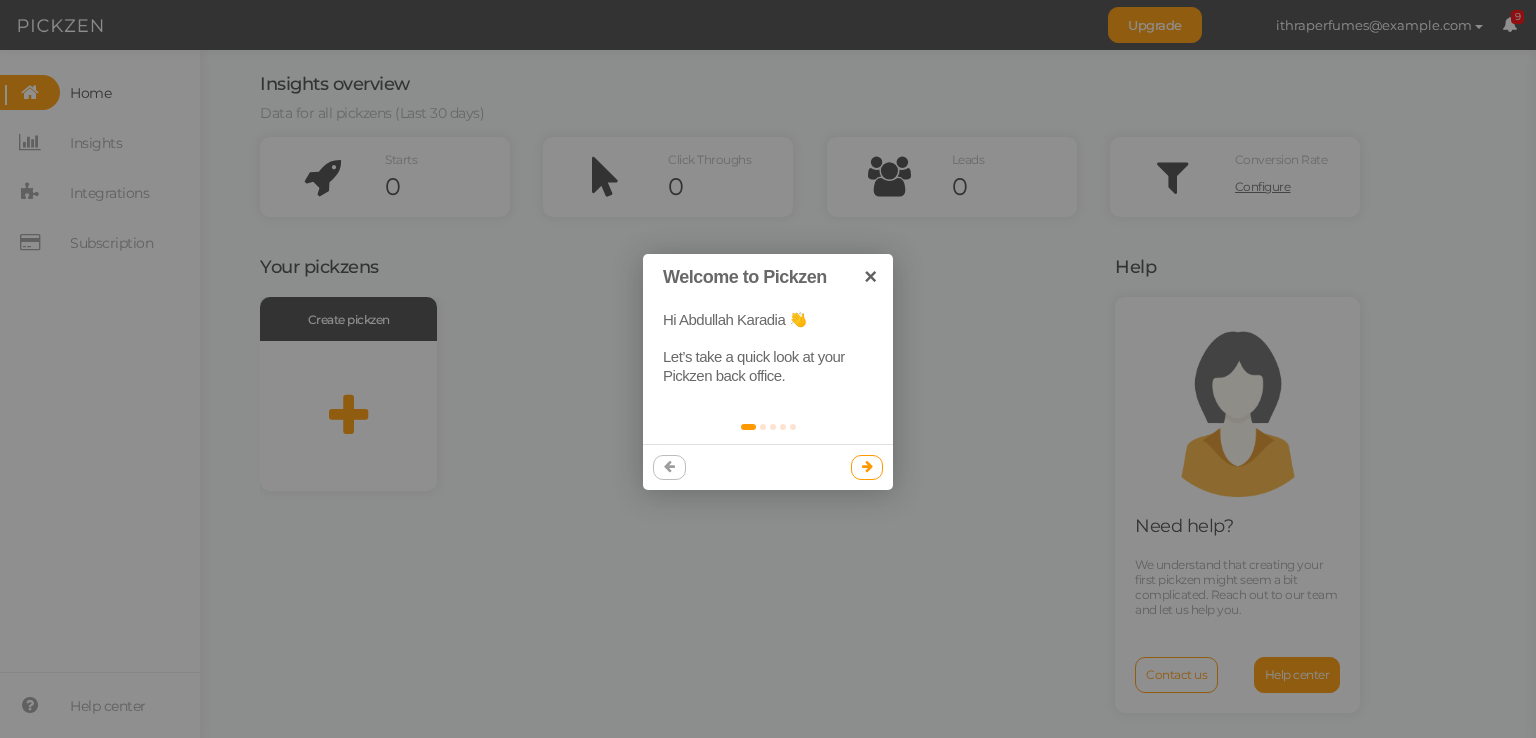 click at bounding box center (867, 467) 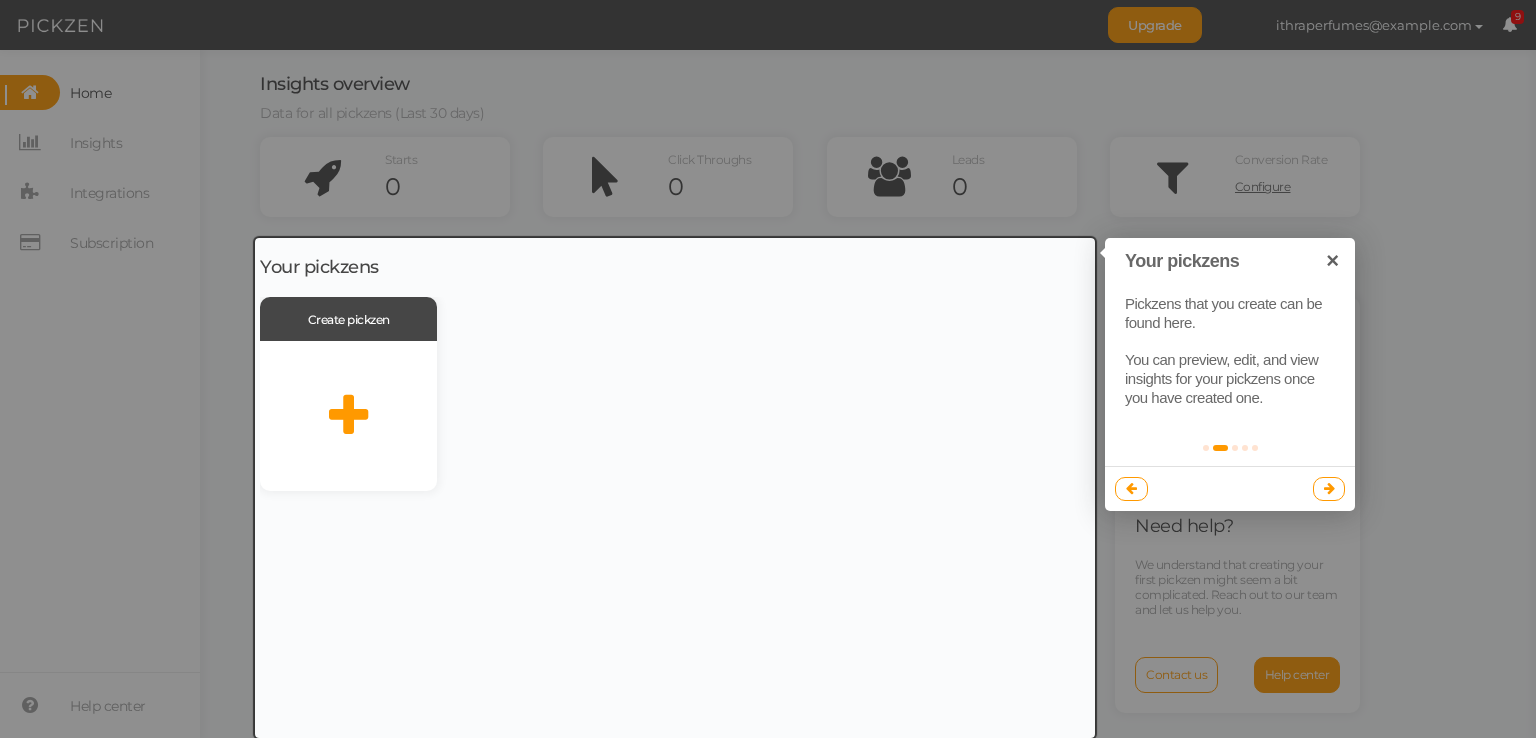click at bounding box center (1329, 488) 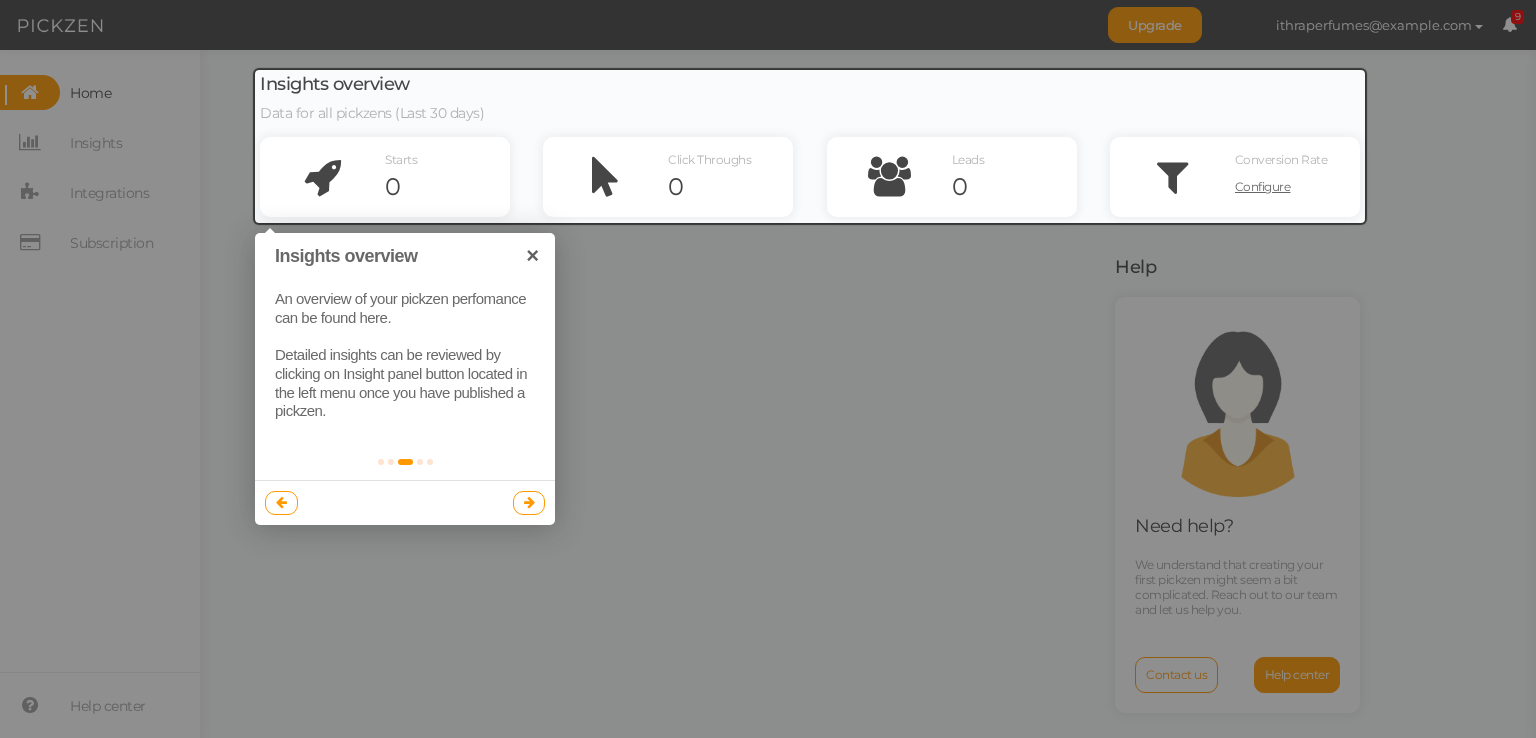 click at bounding box center [529, 503] 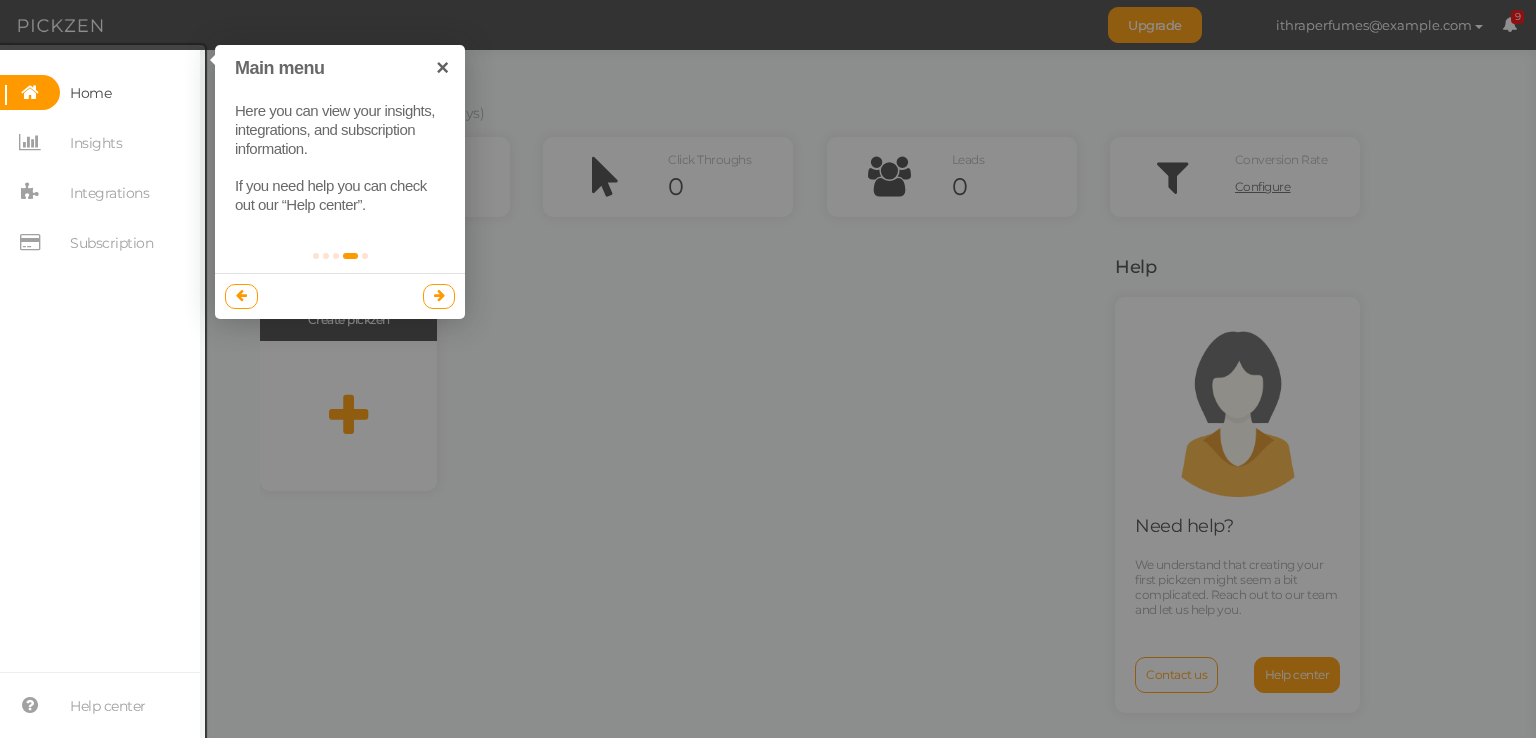 click at bounding box center (439, 296) 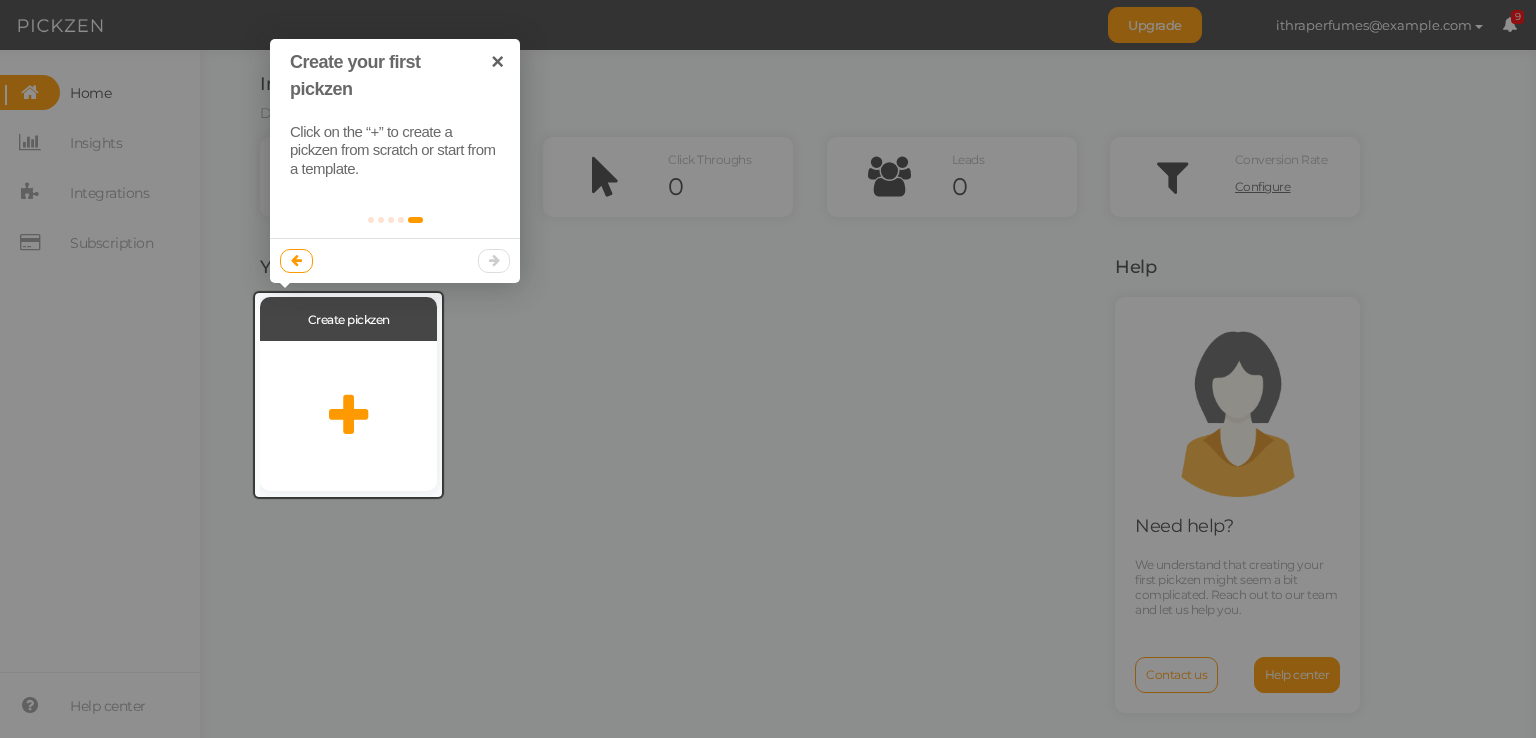 click at bounding box center (395, 260) 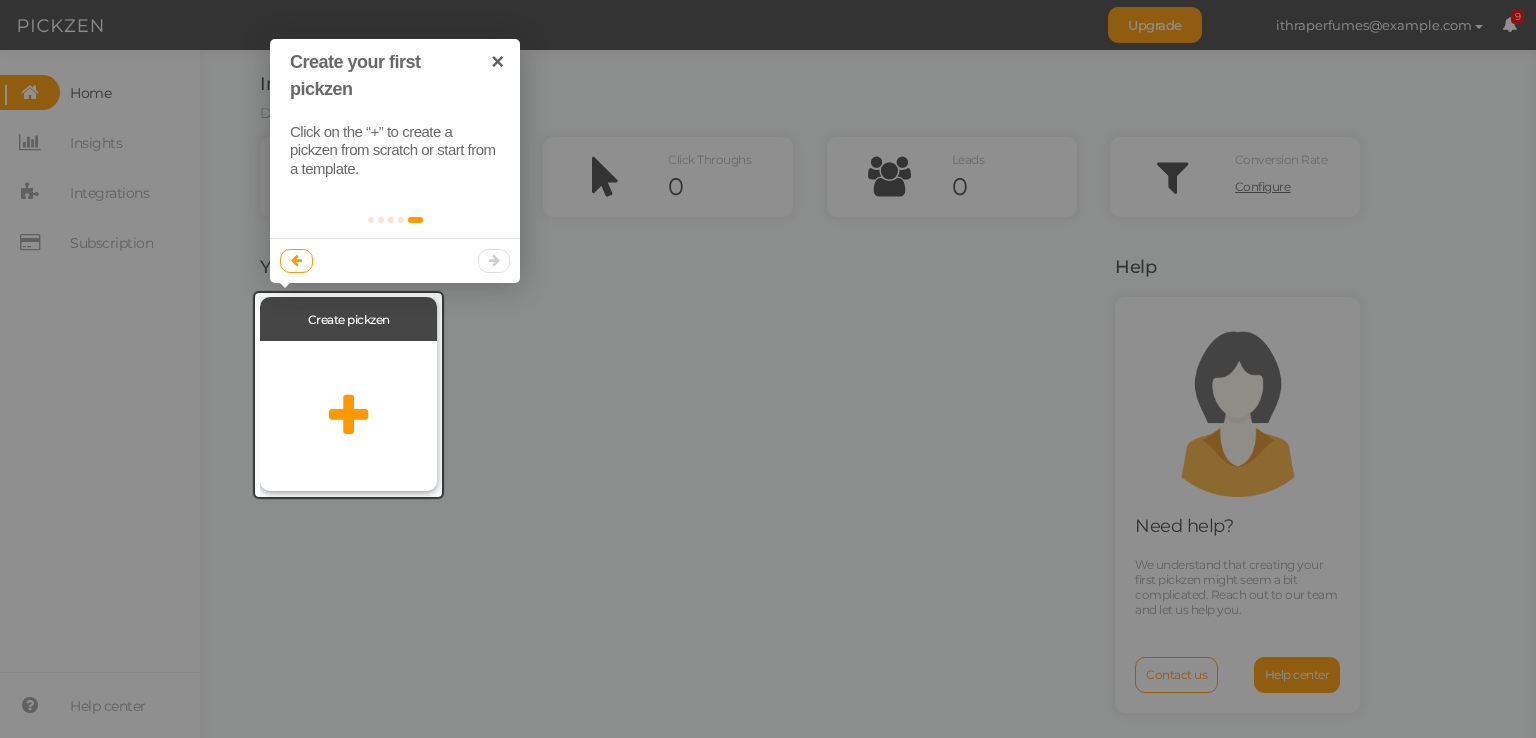 click at bounding box center (348, 416) 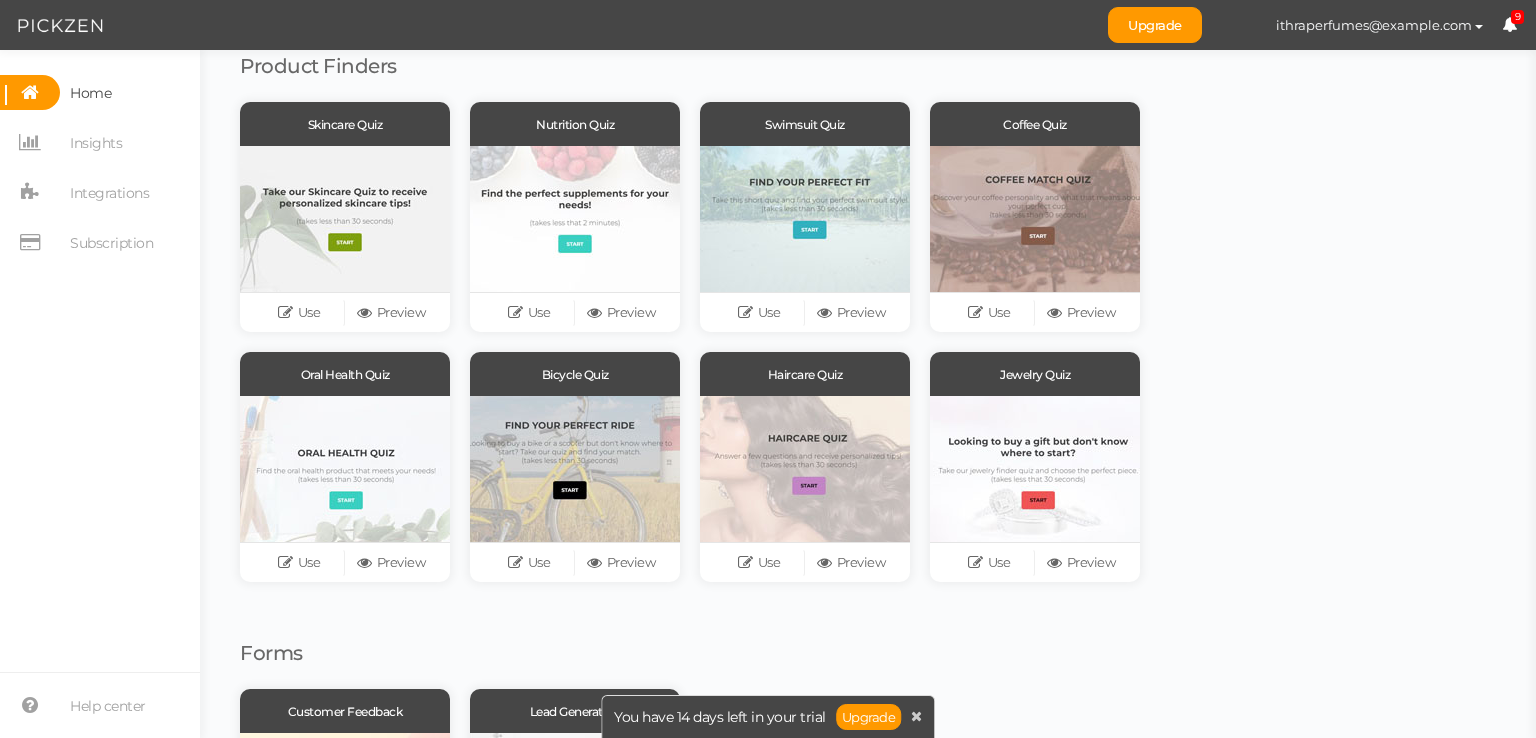 scroll, scrollTop: 0, scrollLeft: 0, axis: both 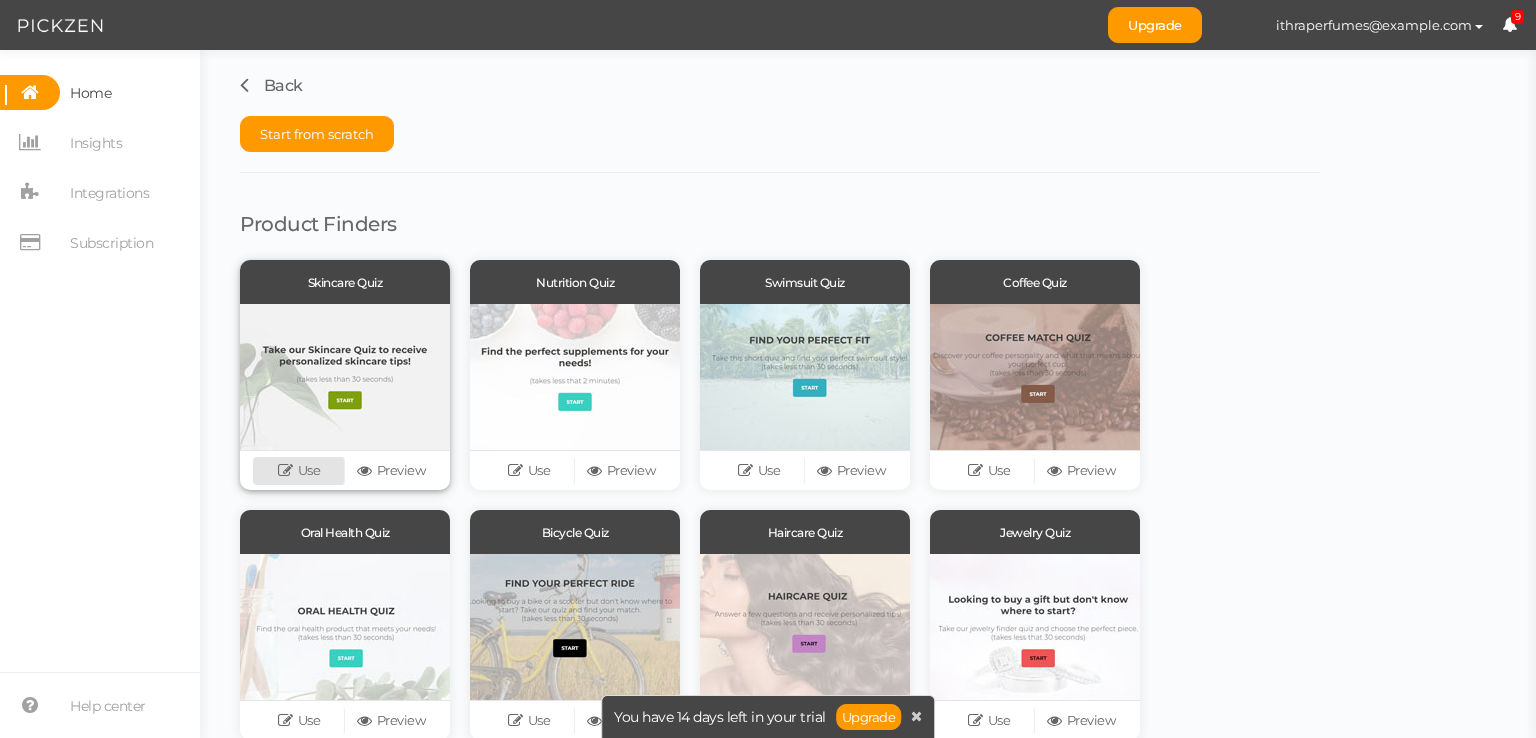 click on "Use" at bounding box center (299, 471) 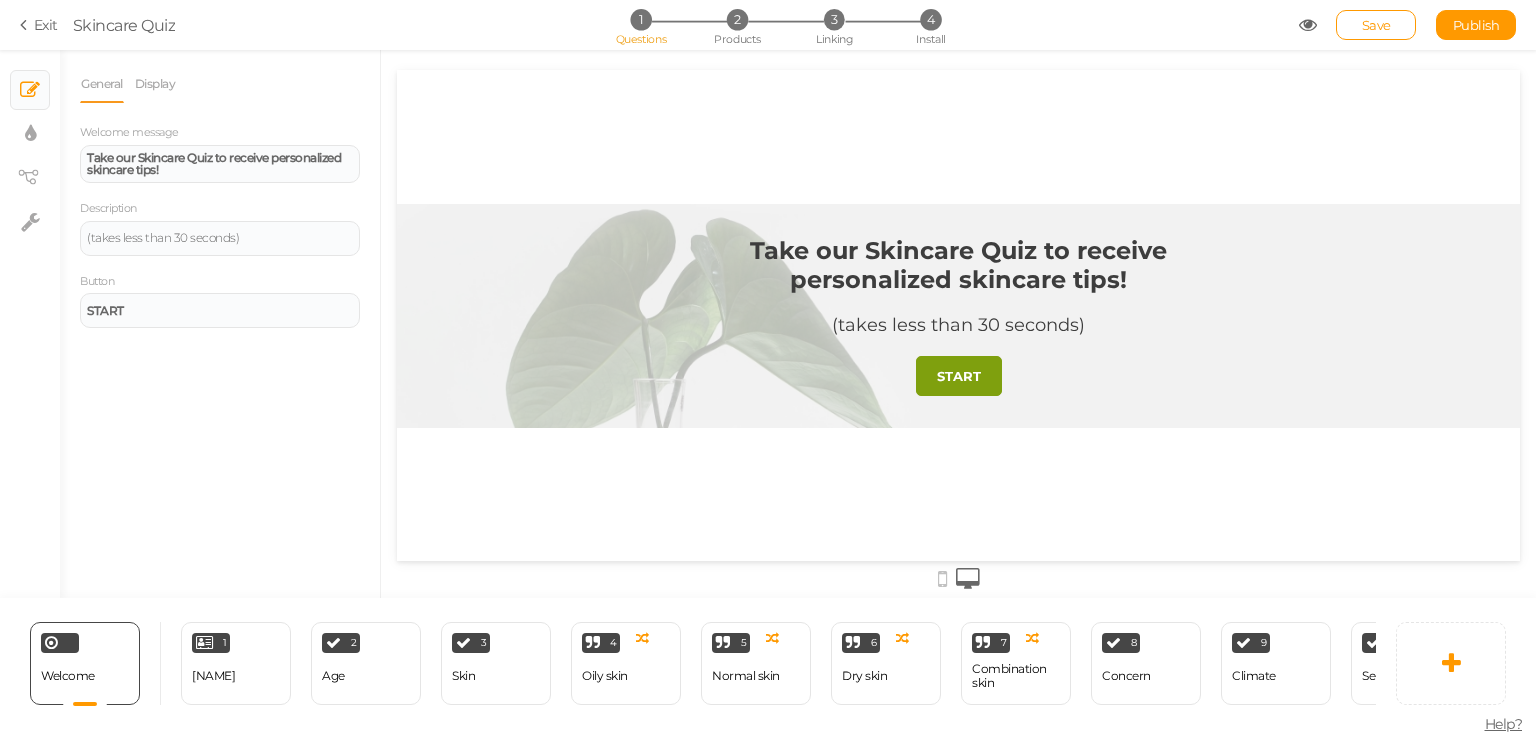 scroll, scrollTop: 0, scrollLeft: 0, axis: both 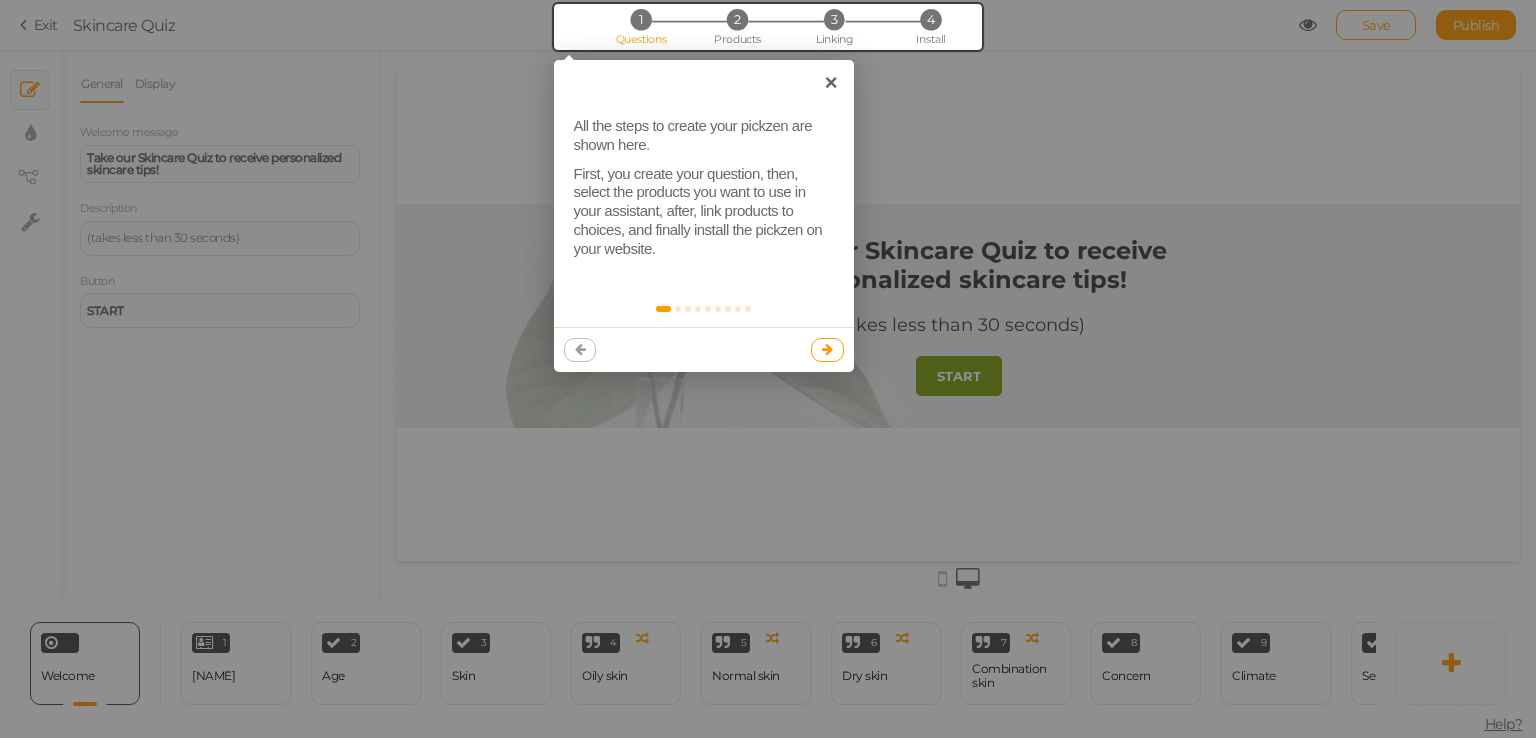 click at bounding box center [827, 350] 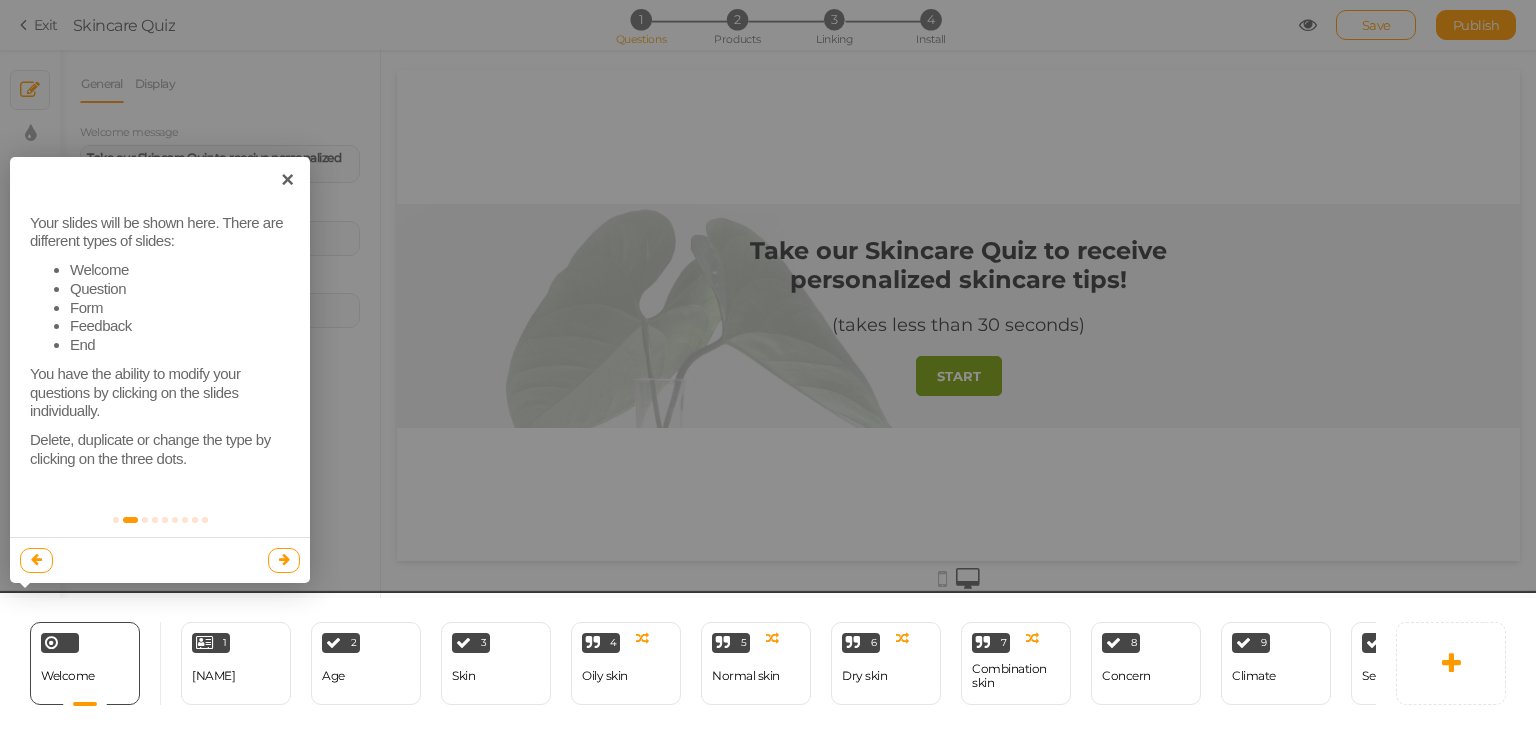 drag, startPoint x: 827, startPoint y: 357, endPoint x: 419, endPoint y: 400, distance: 410.25967 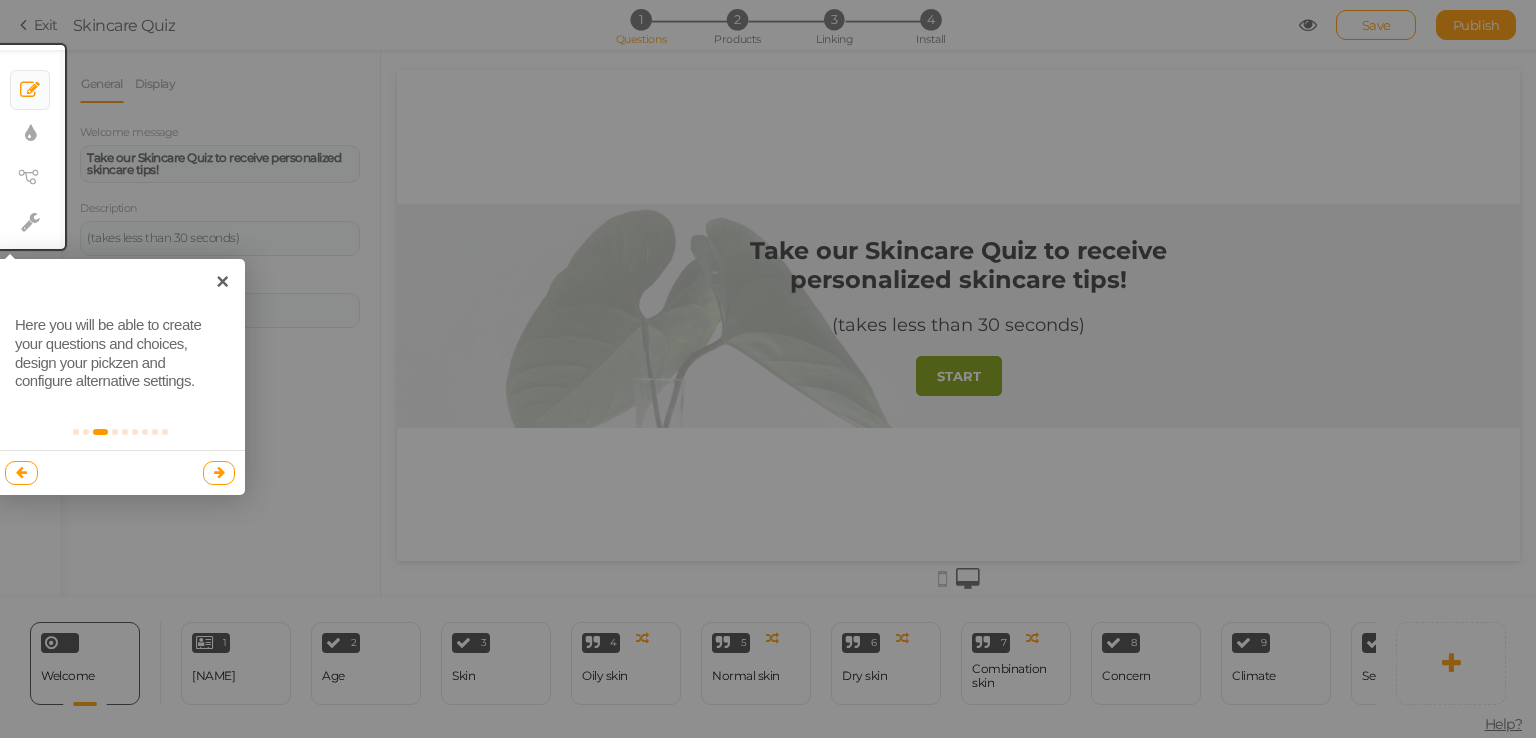 click at bounding box center [219, 473] 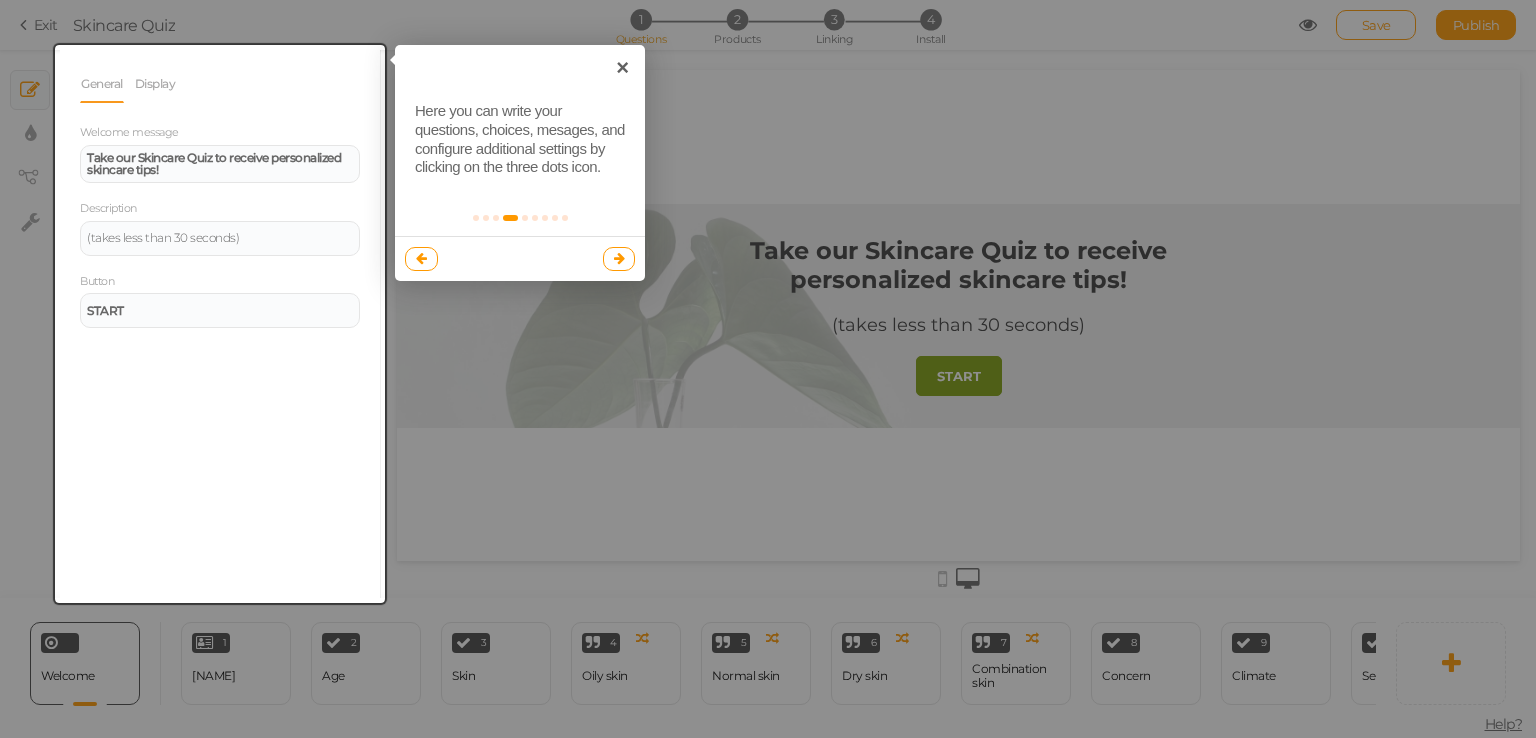 click at bounding box center [619, 258] 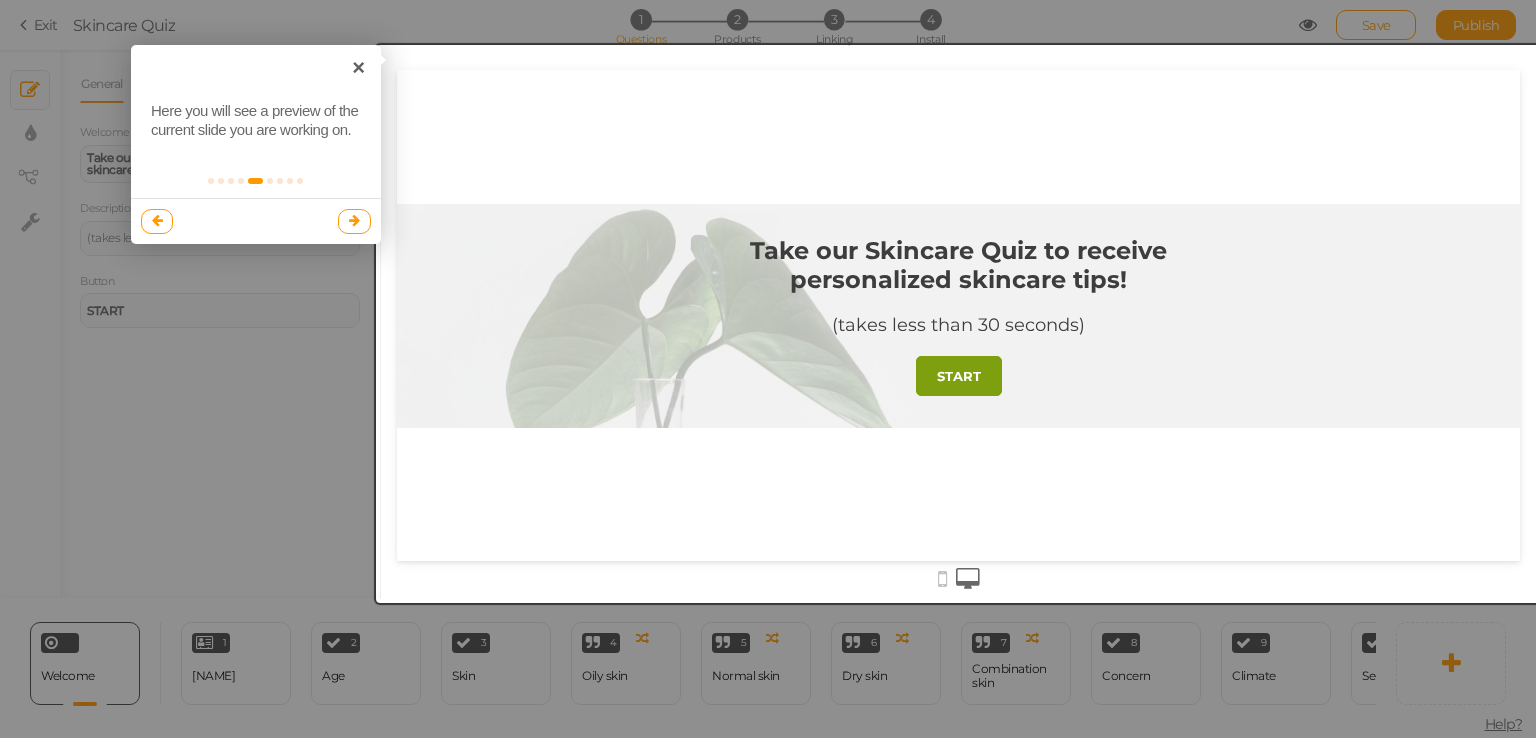 click at bounding box center [354, 221] 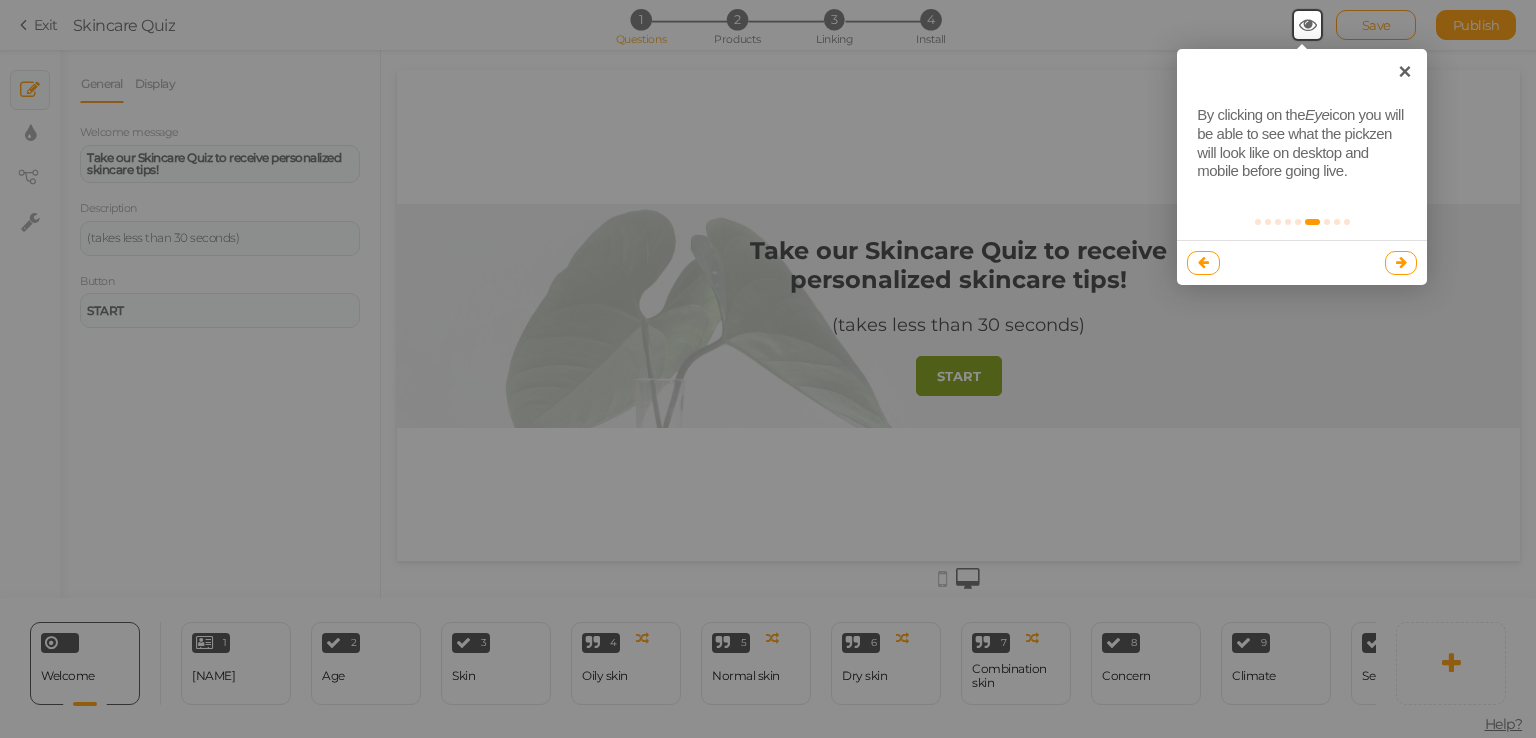 click at bounding box center (1401, 263) 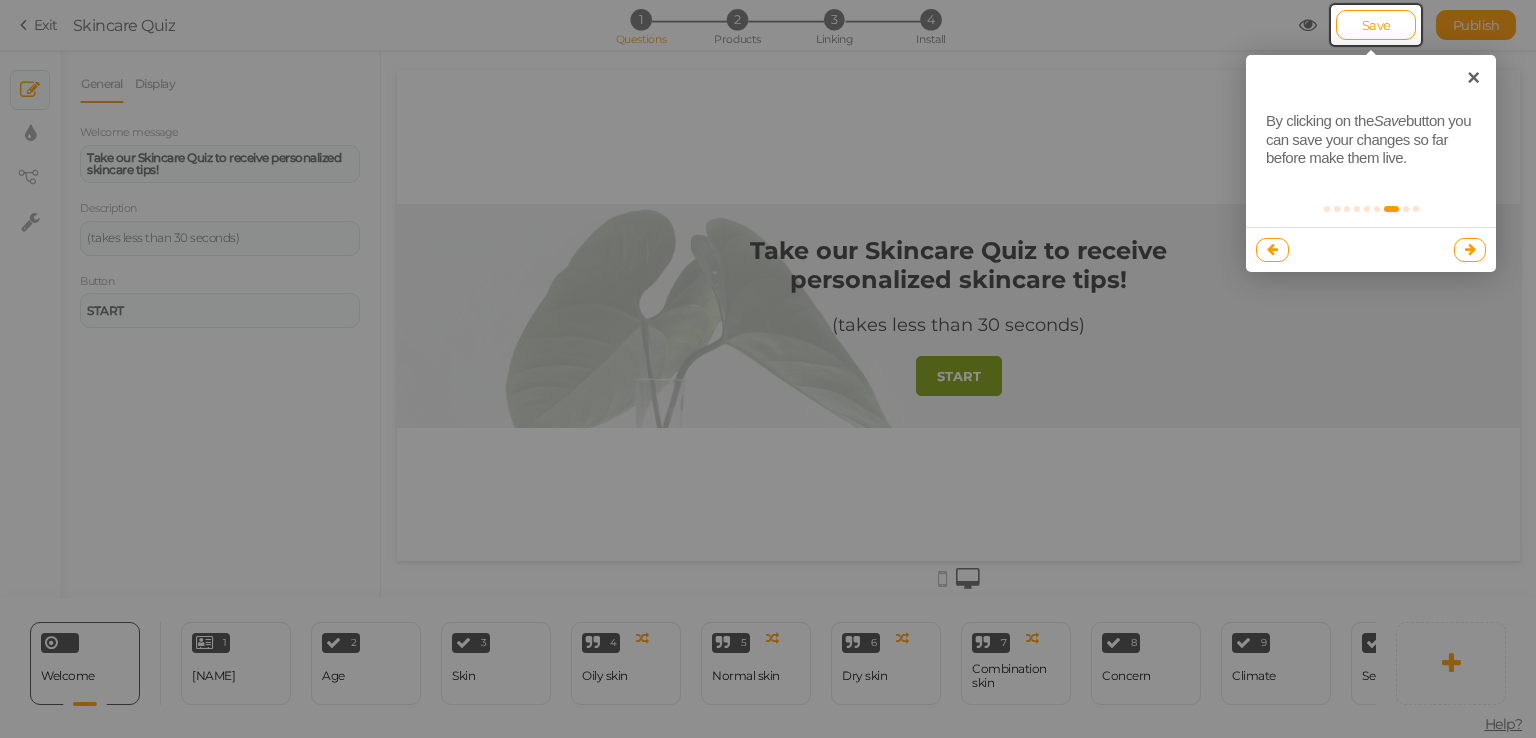 click at bounding box center (1470, 250) 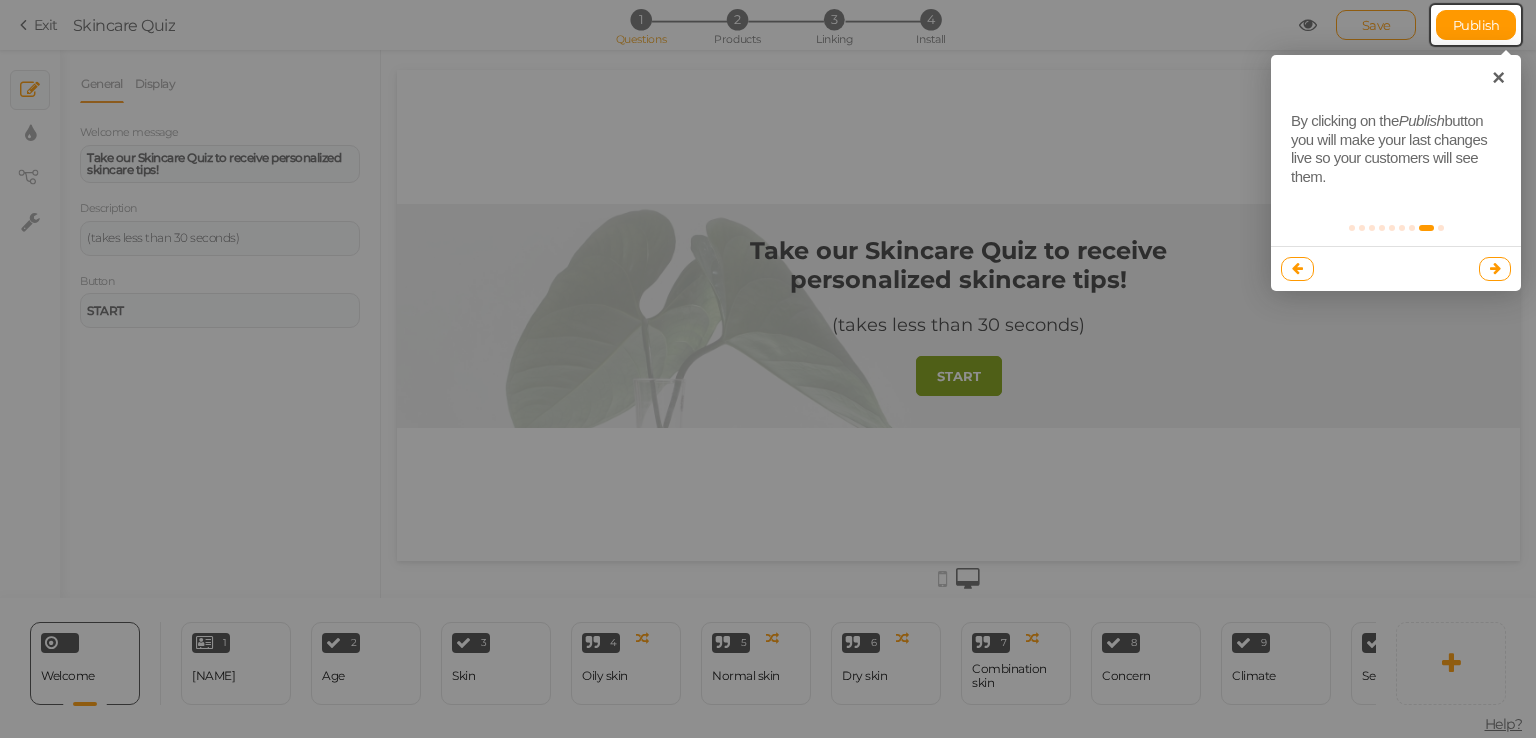 click at bounding box center (1495, 269) 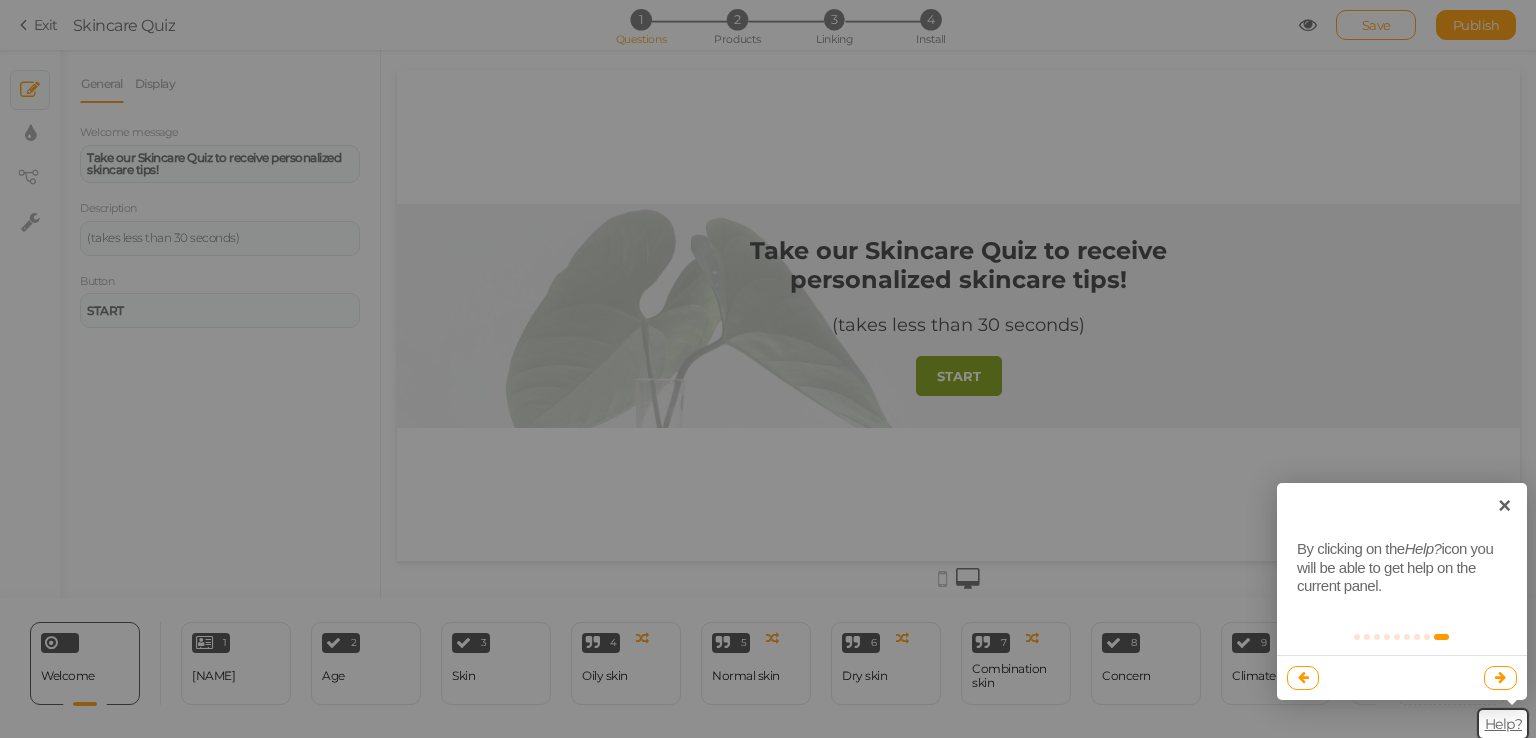 click at bounding box center [1500, 678] 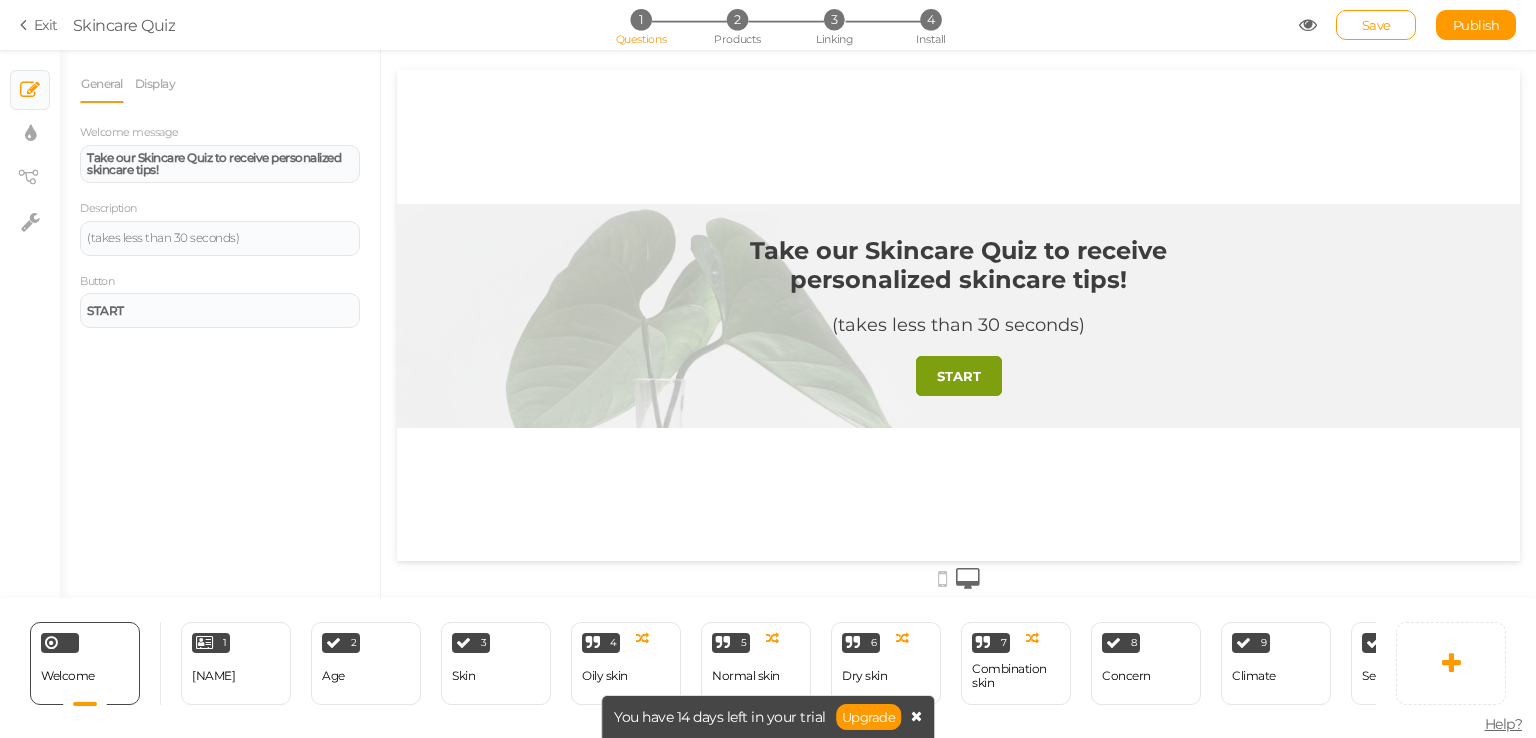 click at bounding box center (916, 716) 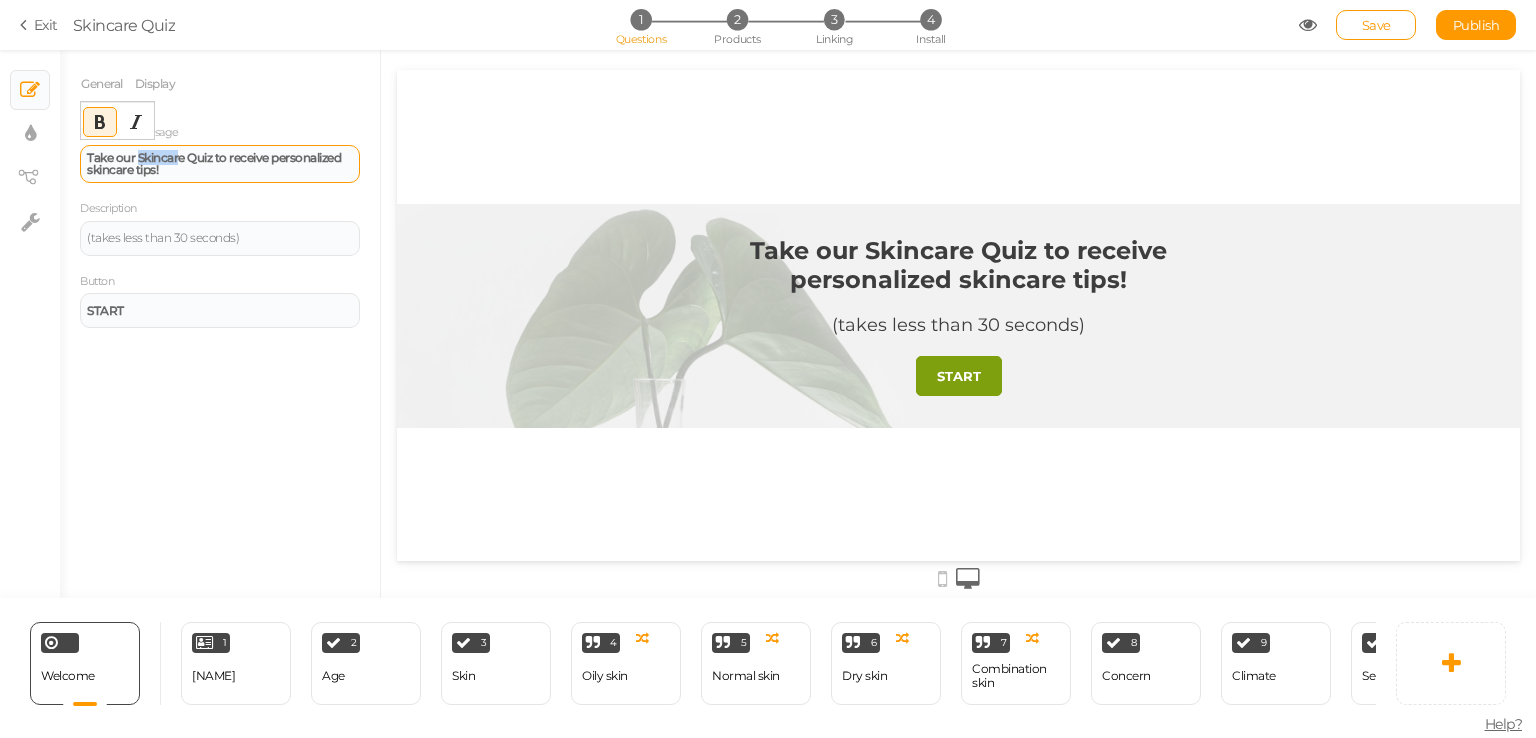 drag, startPoint x: 136, startPoint y: 157, endPoint x: 180, endPoint y: 161, distance: 44.181442 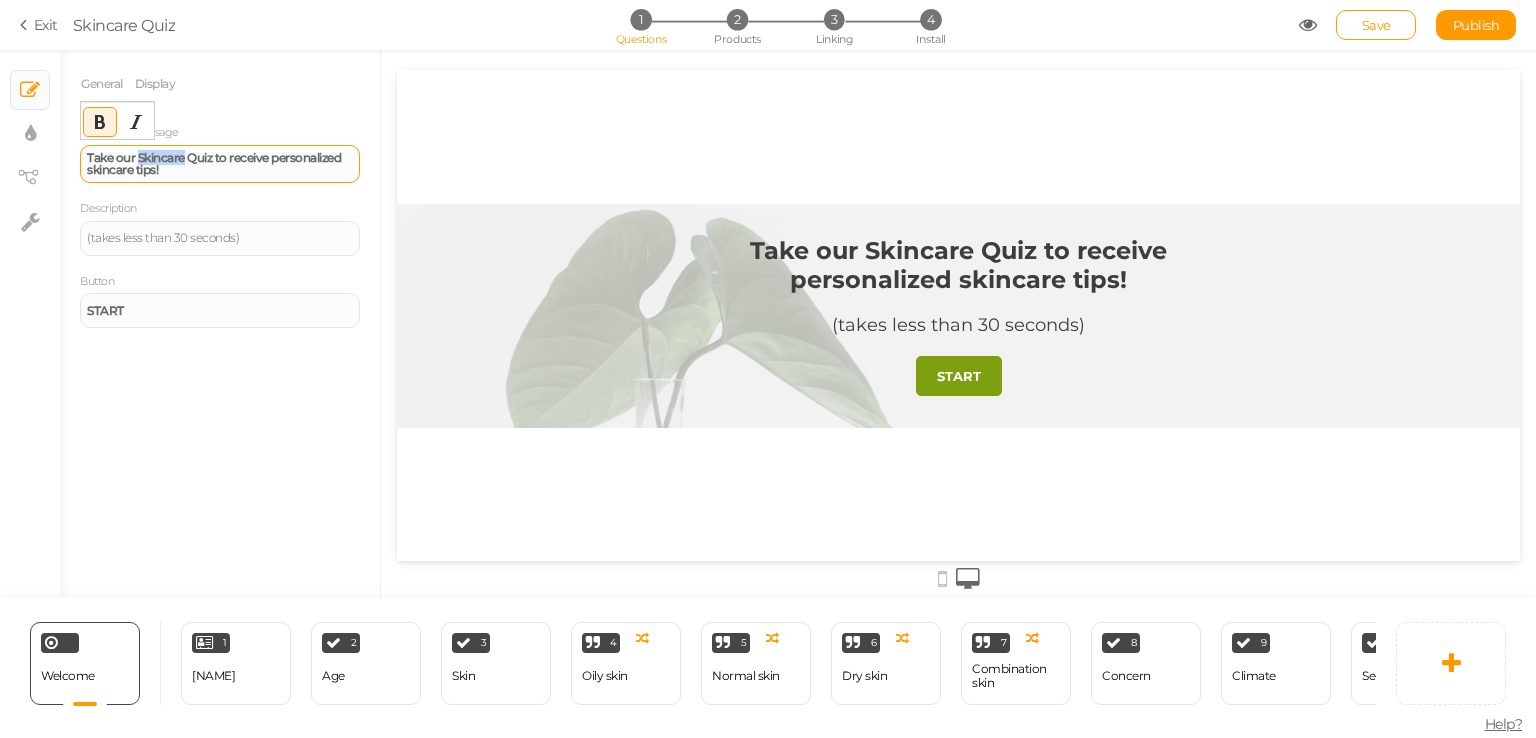 drag, startPoint x: 187, startPoint y: 161, endPoint x: 139, endPoint y: 163, distance: 48.04165 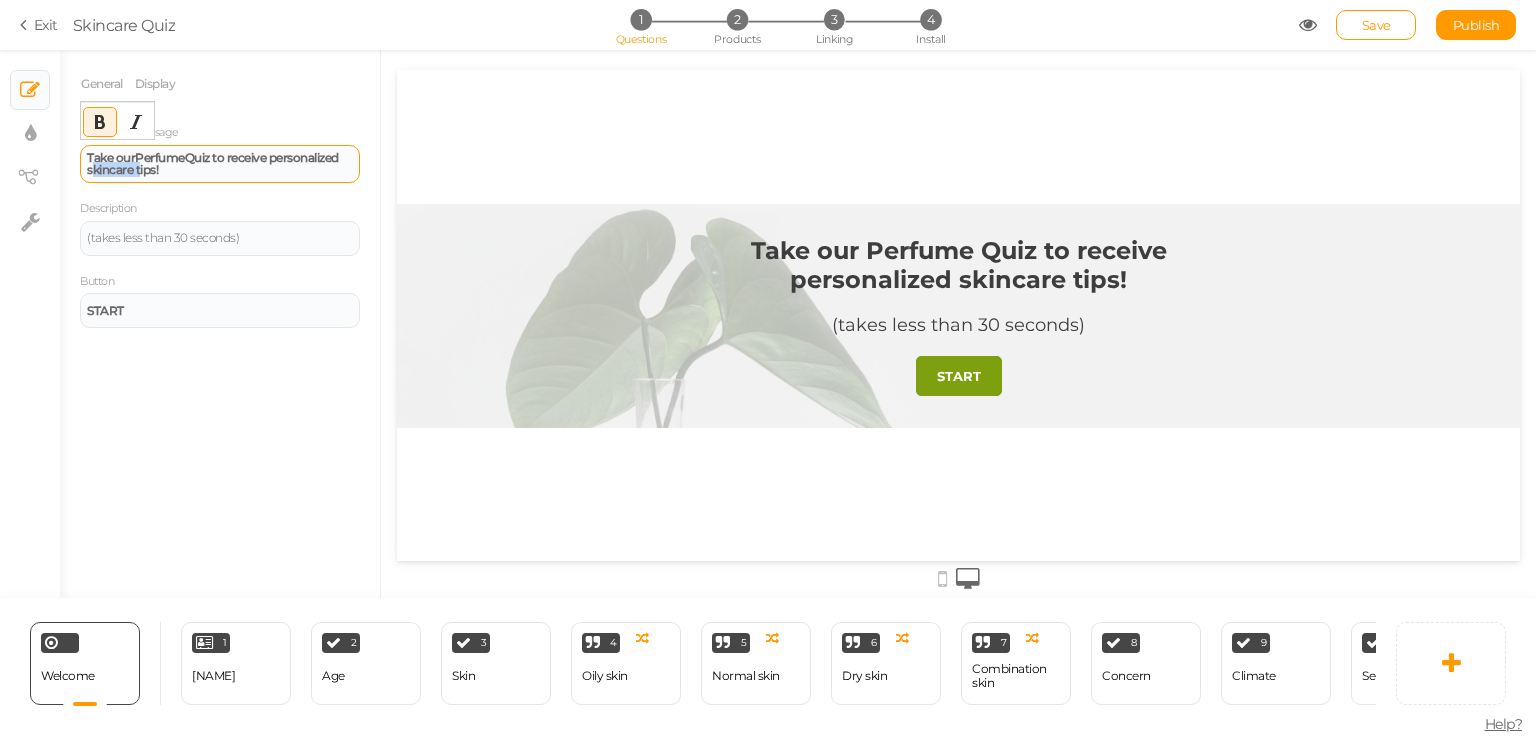 drag, startPoint x: 136, startPoint y: 174, endPoint x: 88, endPoint y: 181, distance: 48.507732 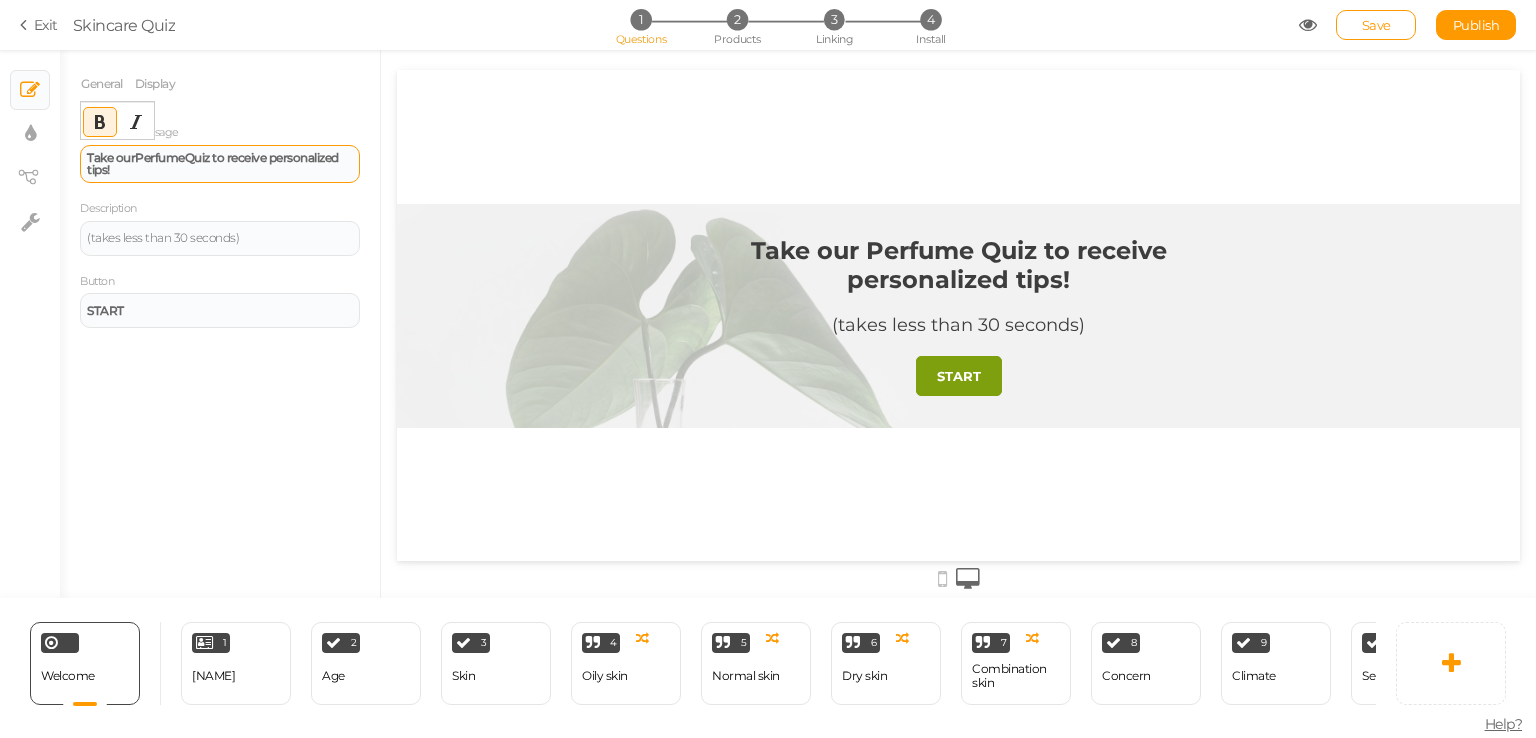 click on "Take our  Perfume  Quiz to receive personalized tips!" at bounding box center [220, 164] 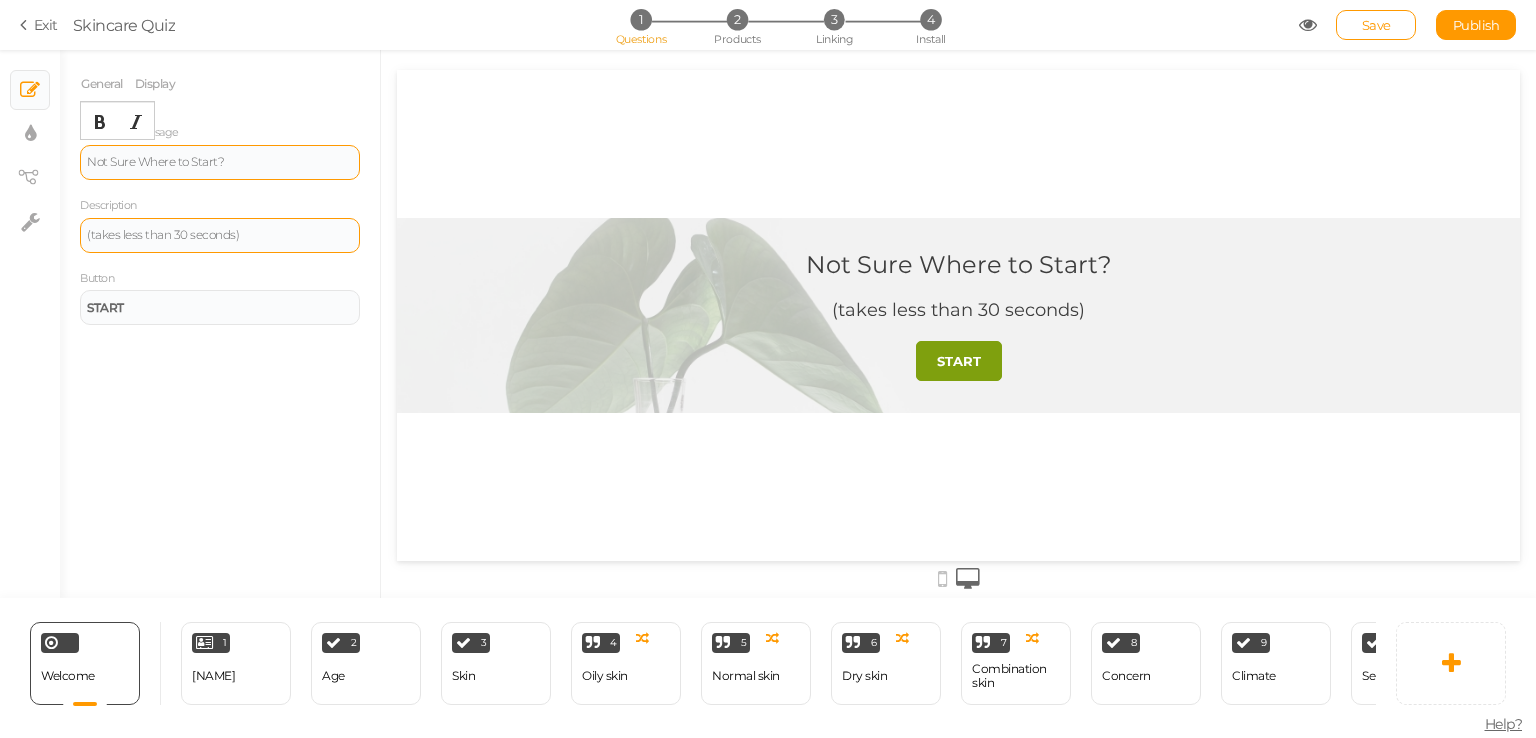 click on "(takes less than 30 seconds)" at bounding box center (220, 235) 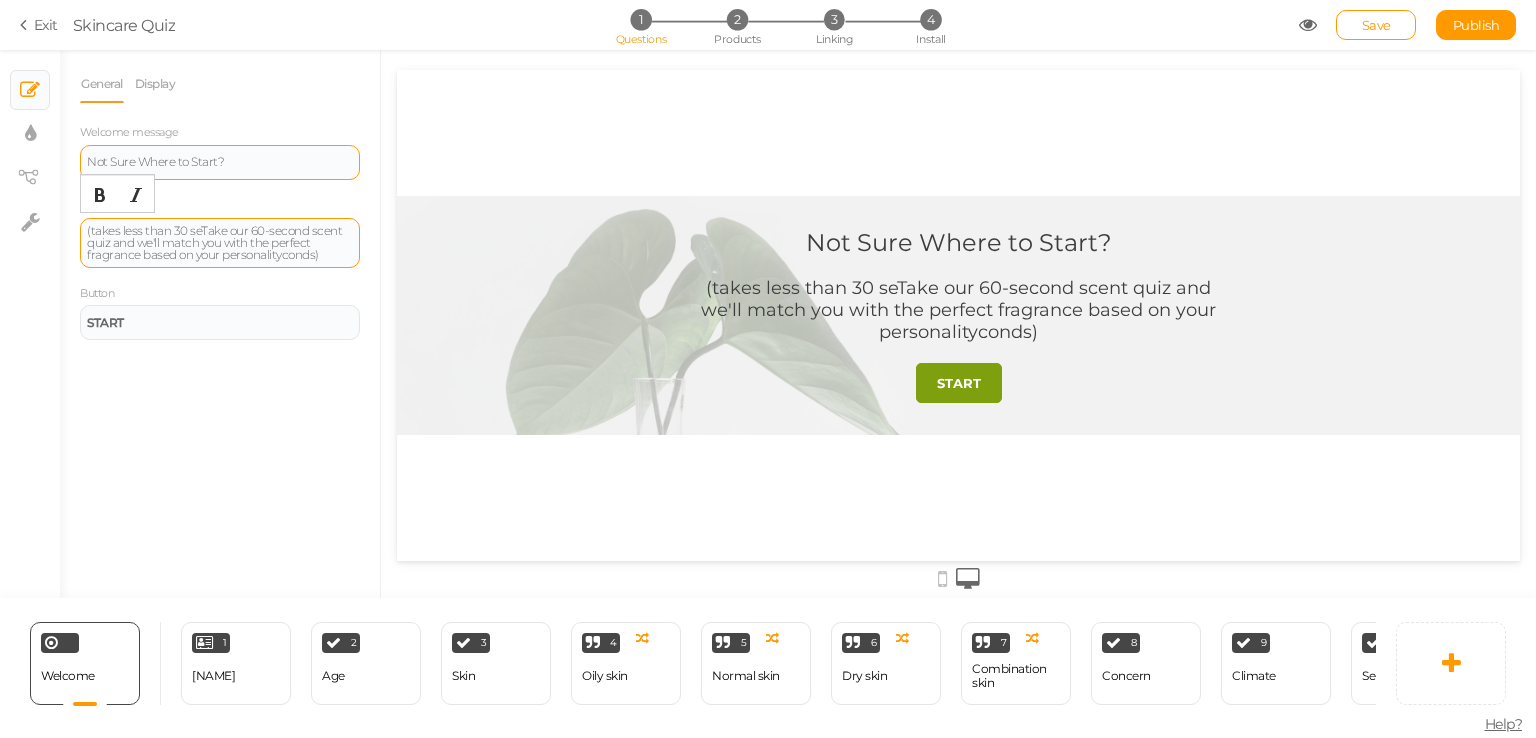 click on "(takes less than 30 se Take our 60-second scent quiz and we'll match you with the perfect fragrance based on your personalityconds)" at bounding box center (220, 243) 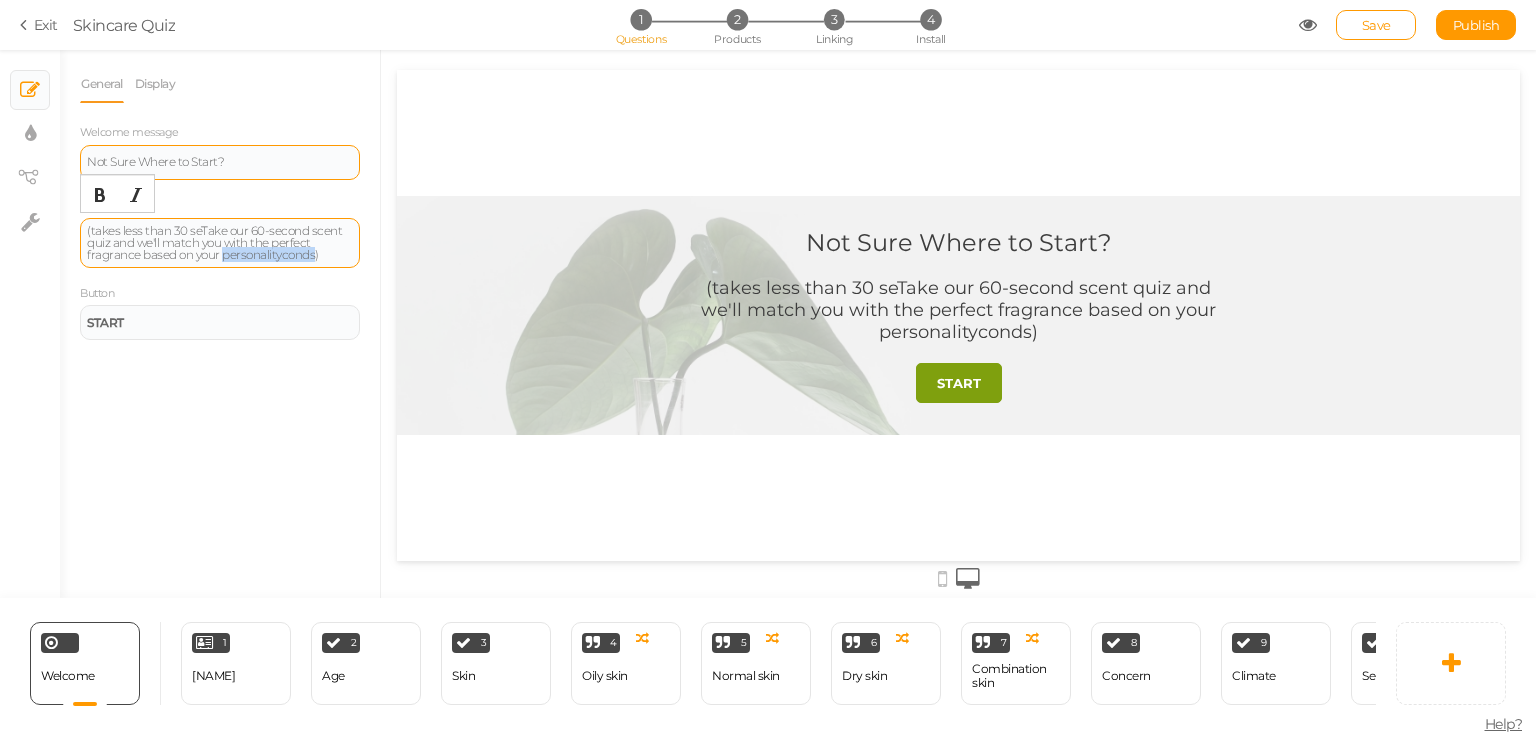click on "(takes less than 30 se Take our 60-second scent quiz and we'll match you with the perfect fragrance based on your personalityconds)" at bounding box center [220, 243] 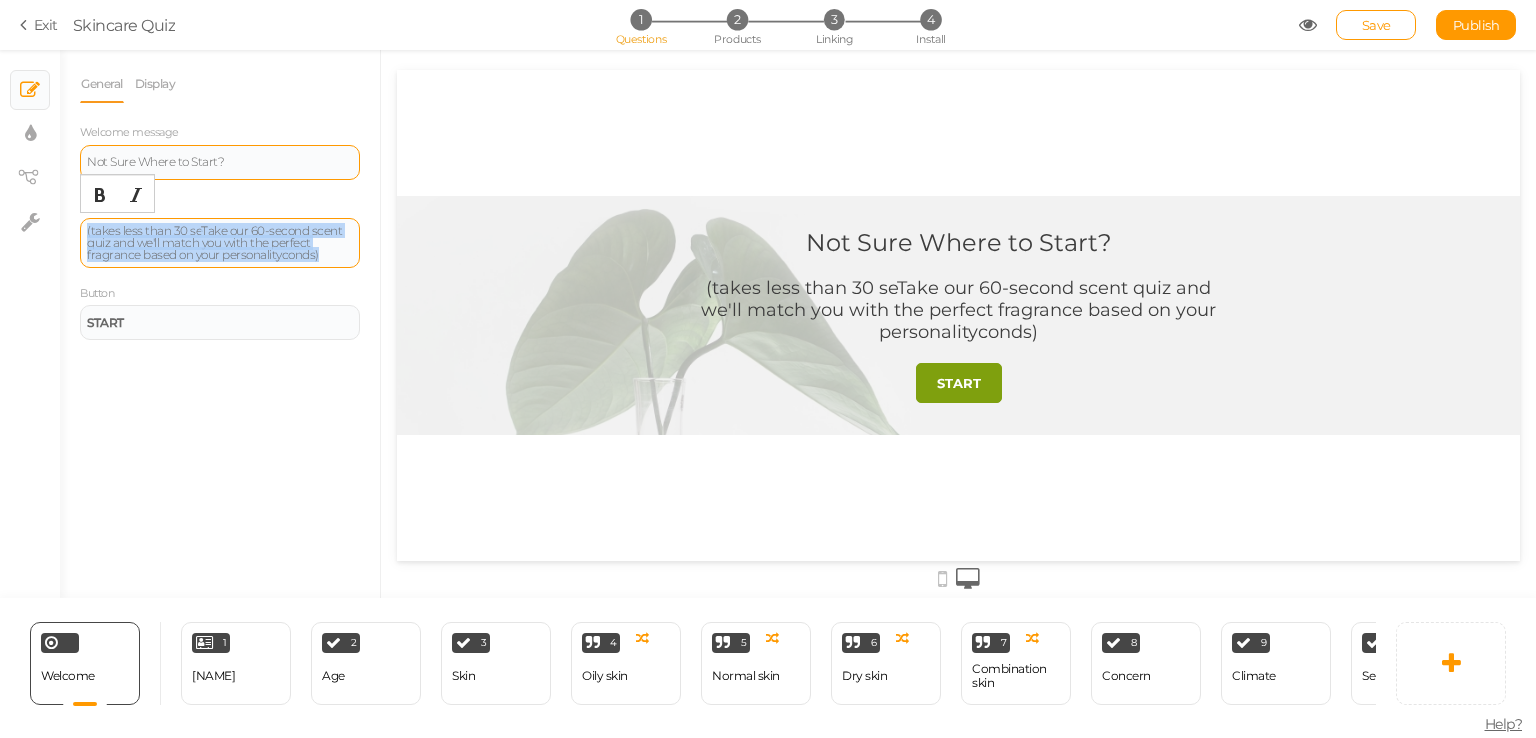 click on "(takes less than 30 se Take our 60-second scent quiz and we'll match you with the perfect fragrance based on your personalityconds)" at bounding box center (220, 243) 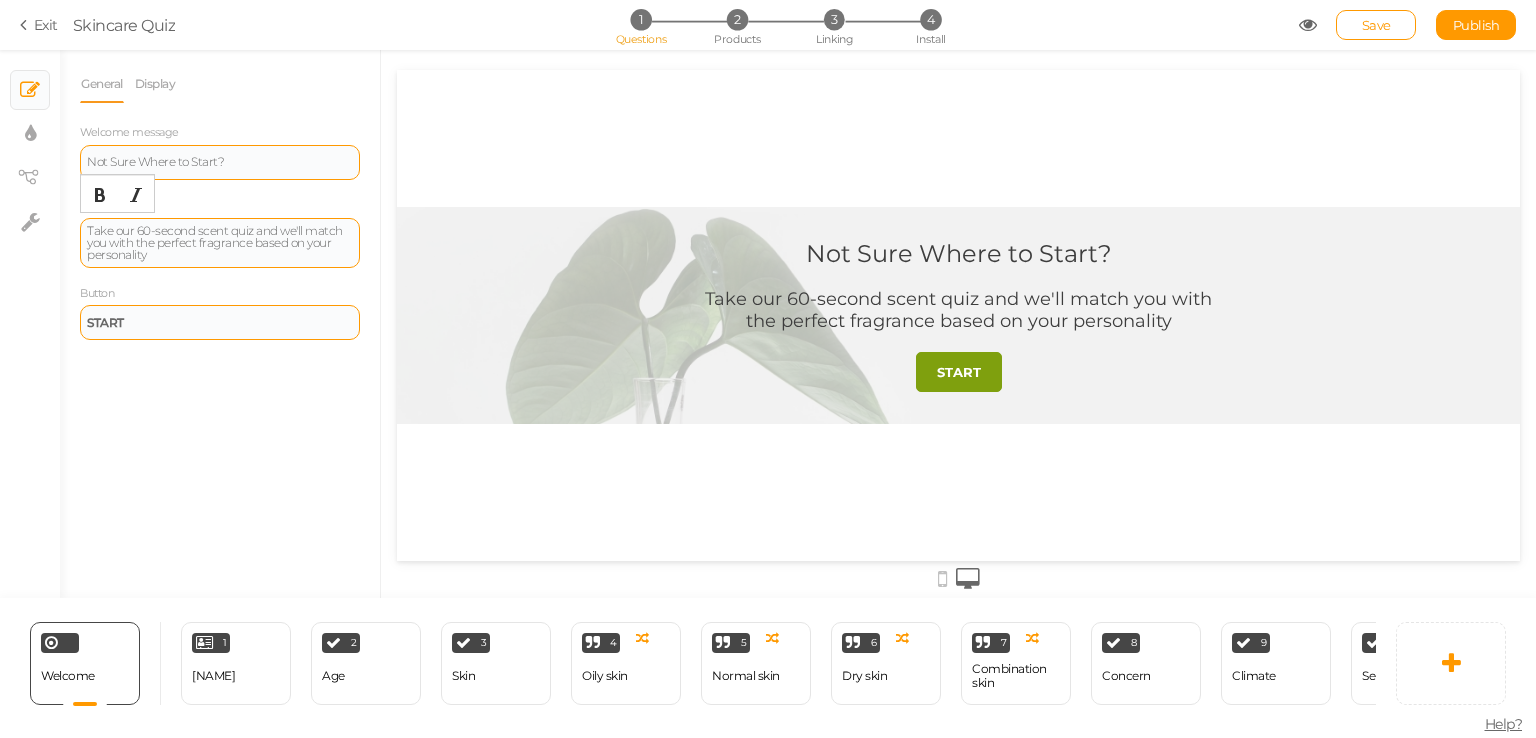 click on "START" at bounding box center (220, 323) 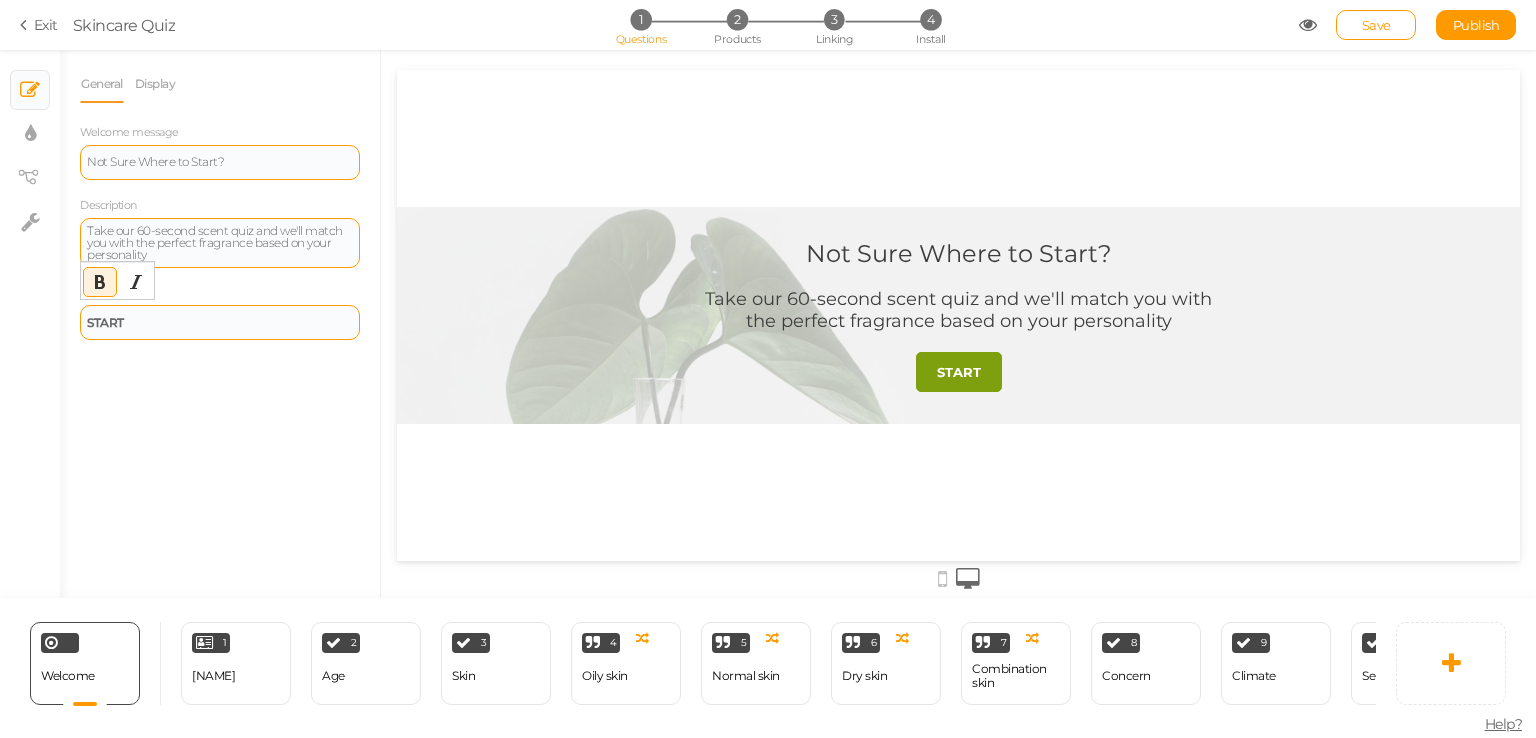 click on "START" at bounding box center (220, 323) 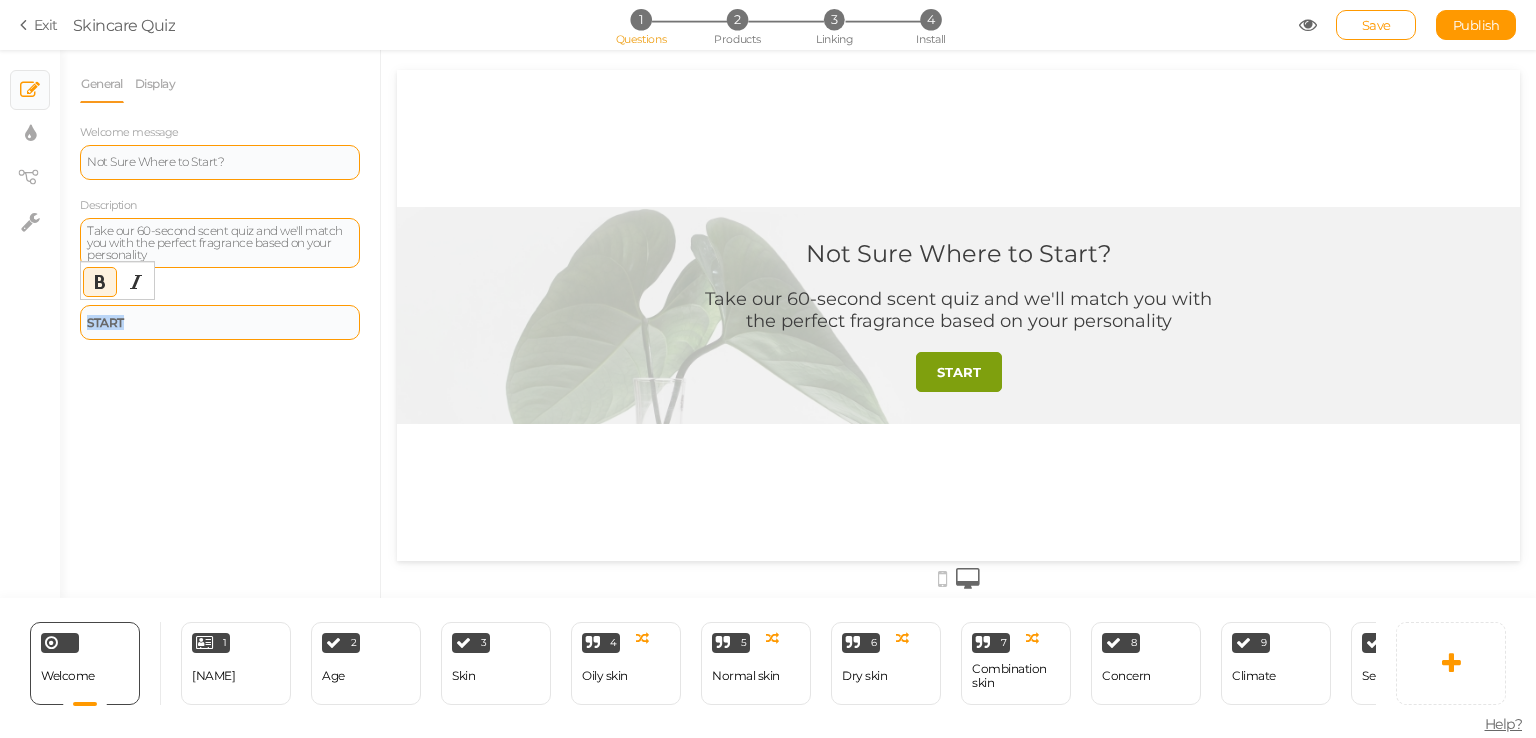 click on "START" at bounding box center [105, 322] 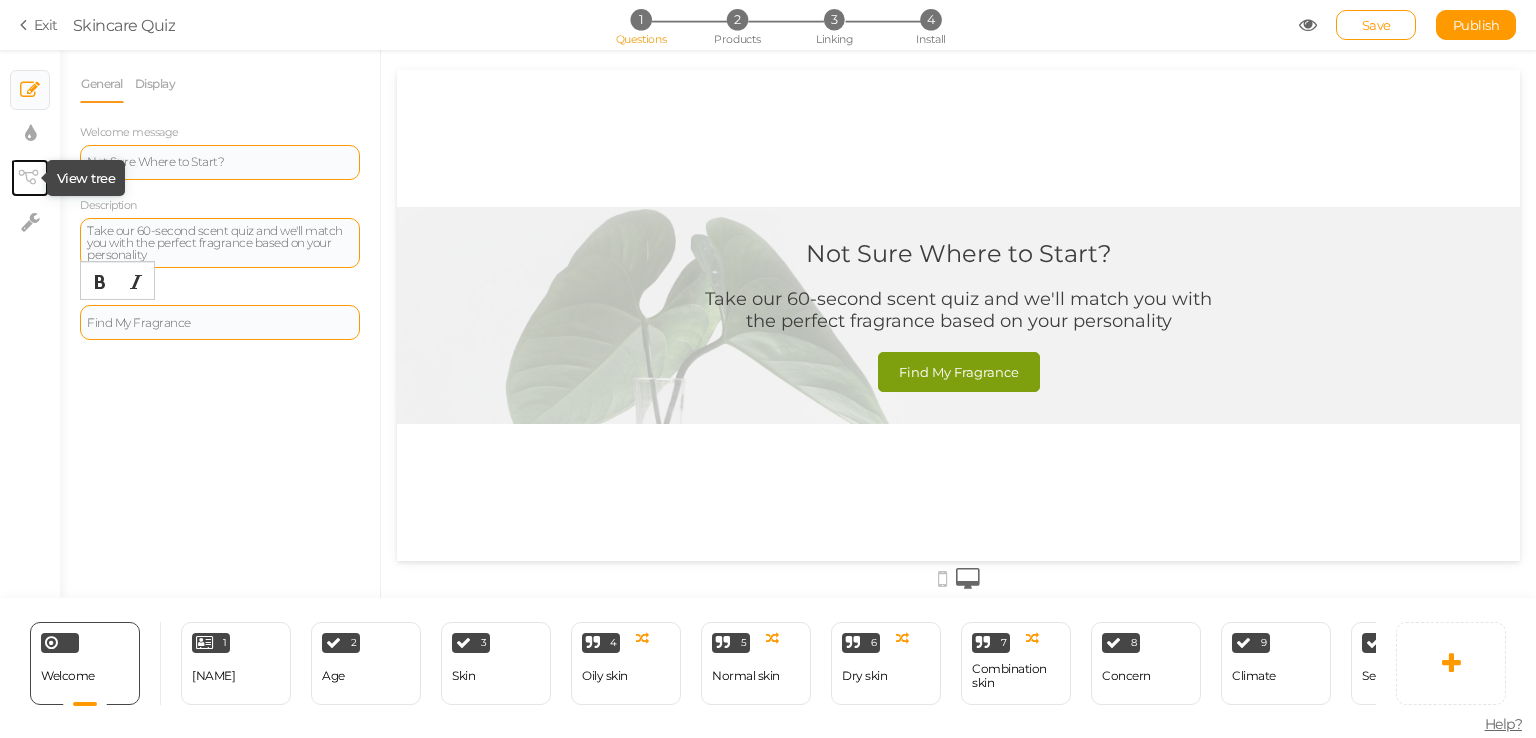 click at bounding box center [28, 177] 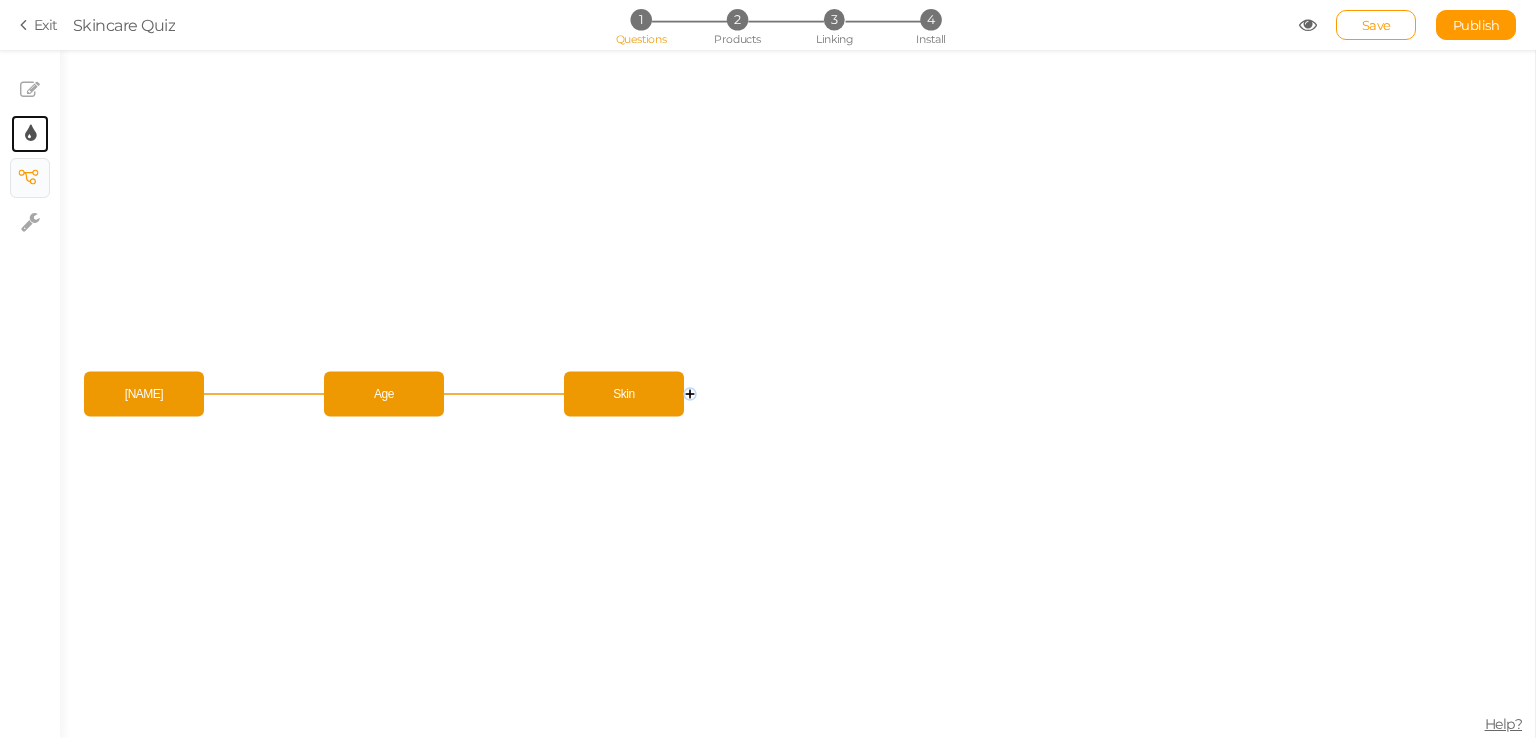 click on "× Display settings" at bounding box center (30, 90) 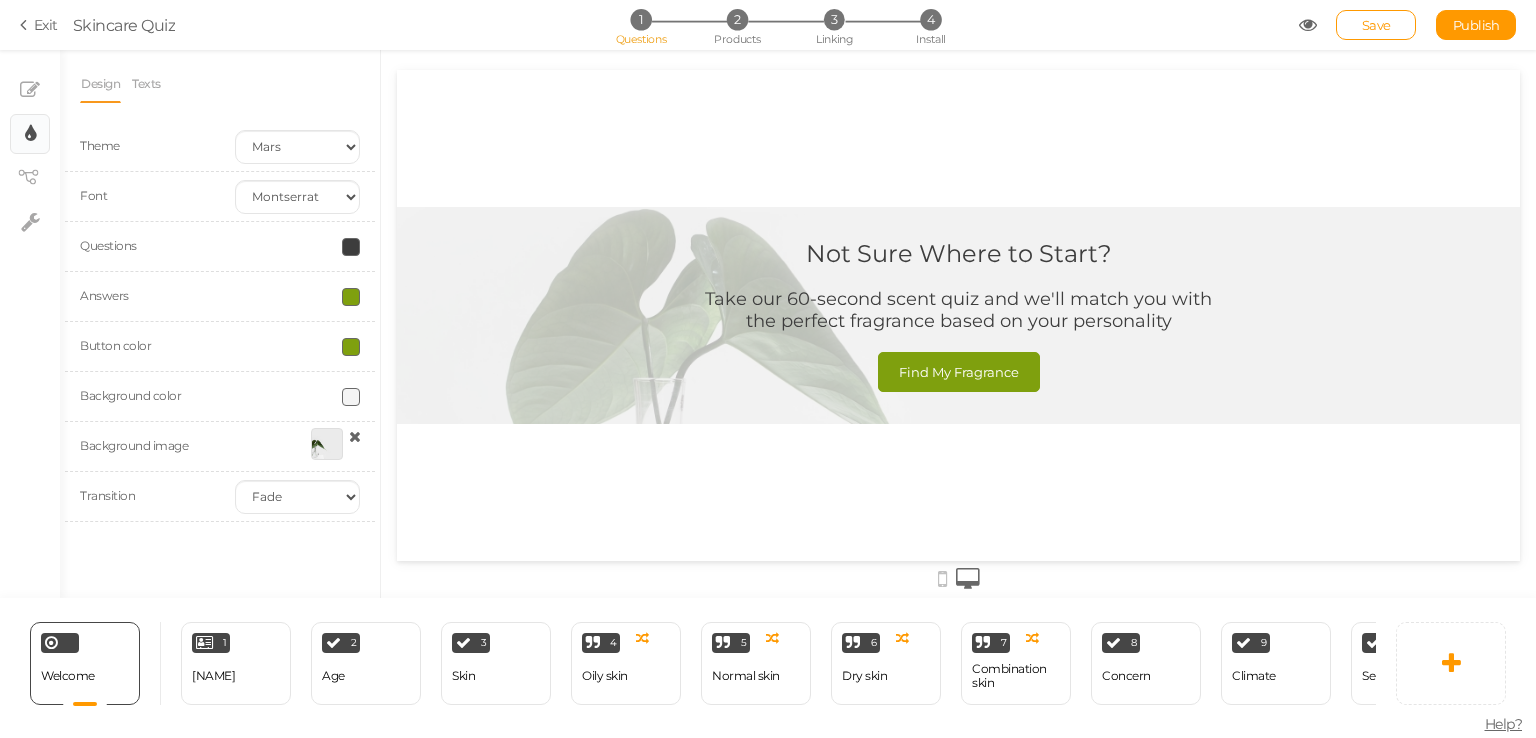 scroll, scrollTop: 0, scrollLeft: 0, axis: both 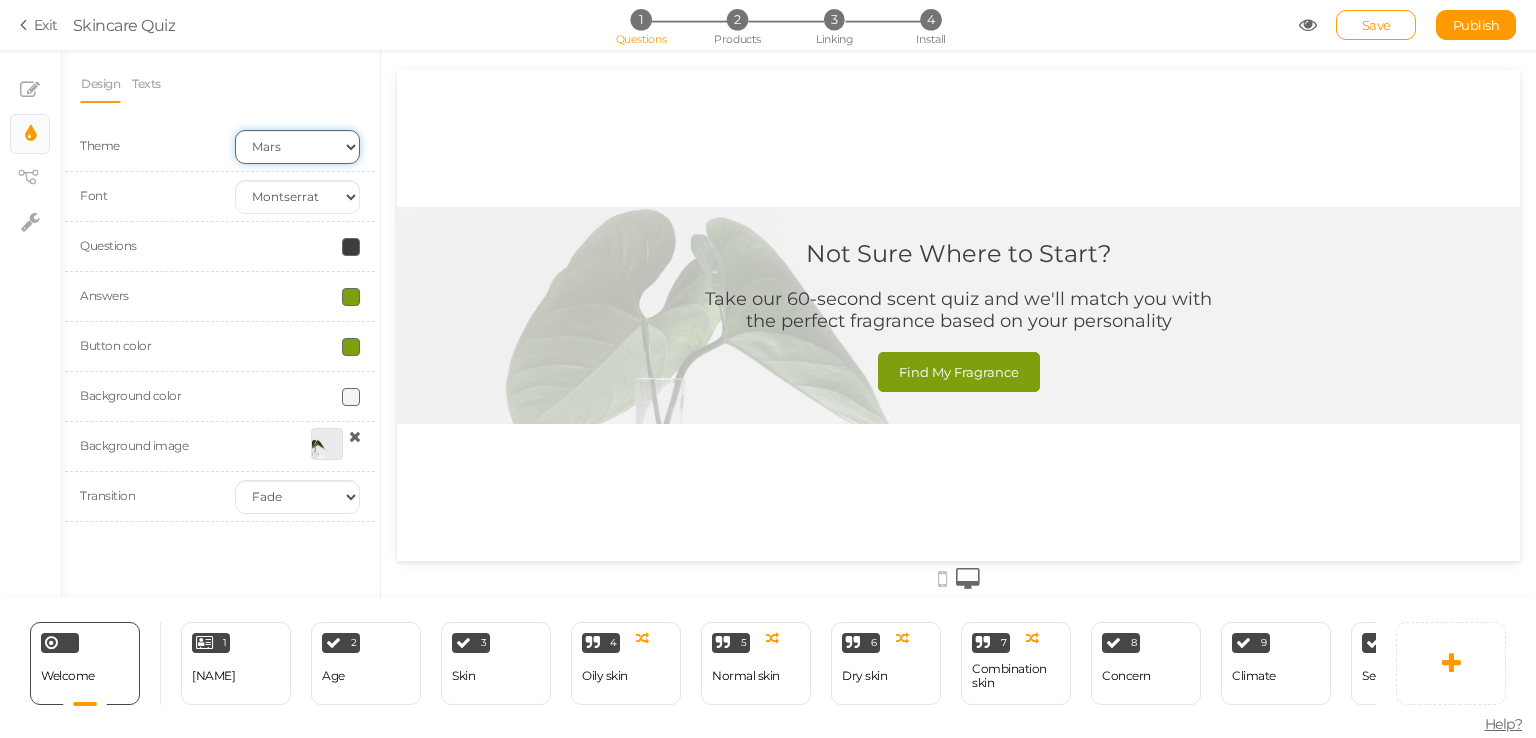 click on "Earth Mars" at bounding box center (297, 147) 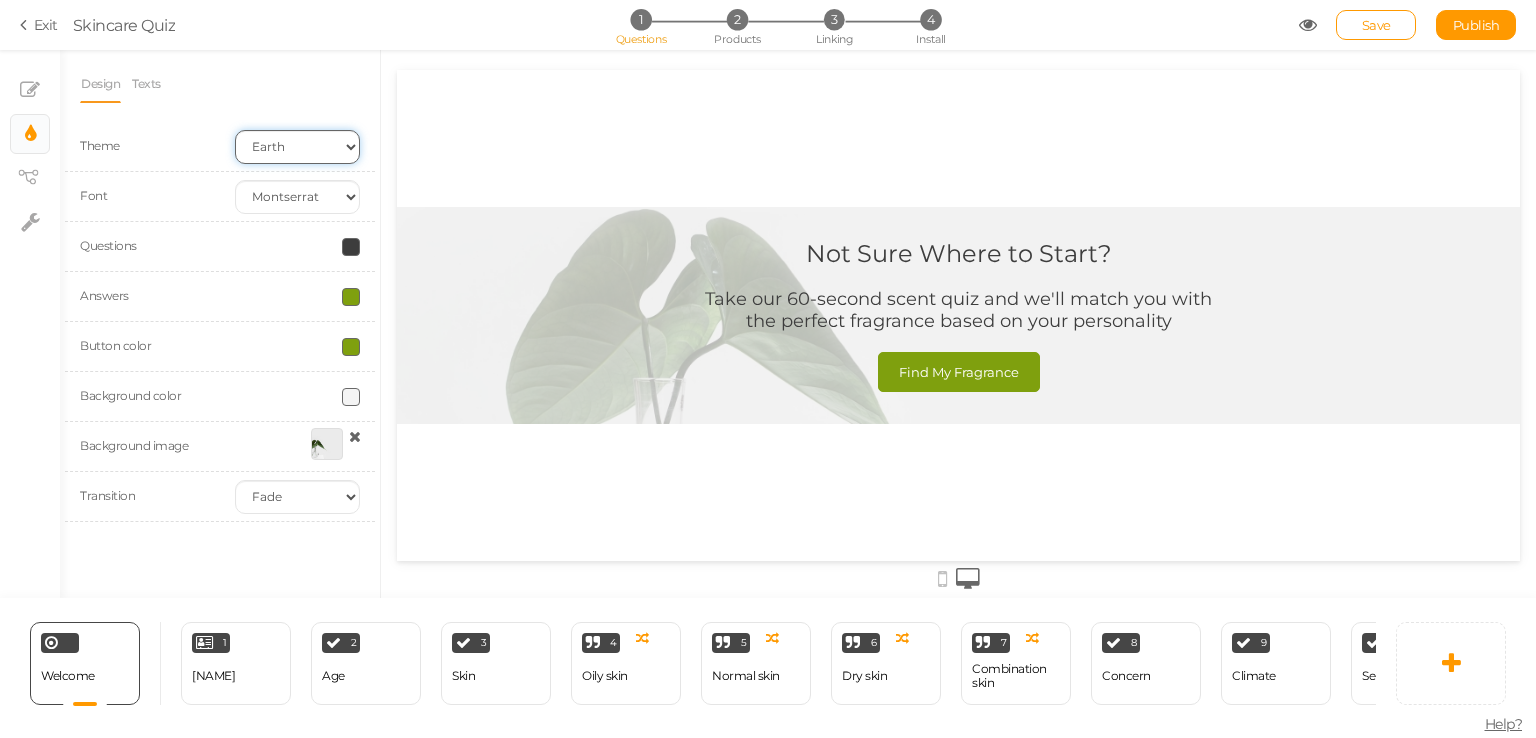 click on "Earth Mars" at bounding box center [297, 147] 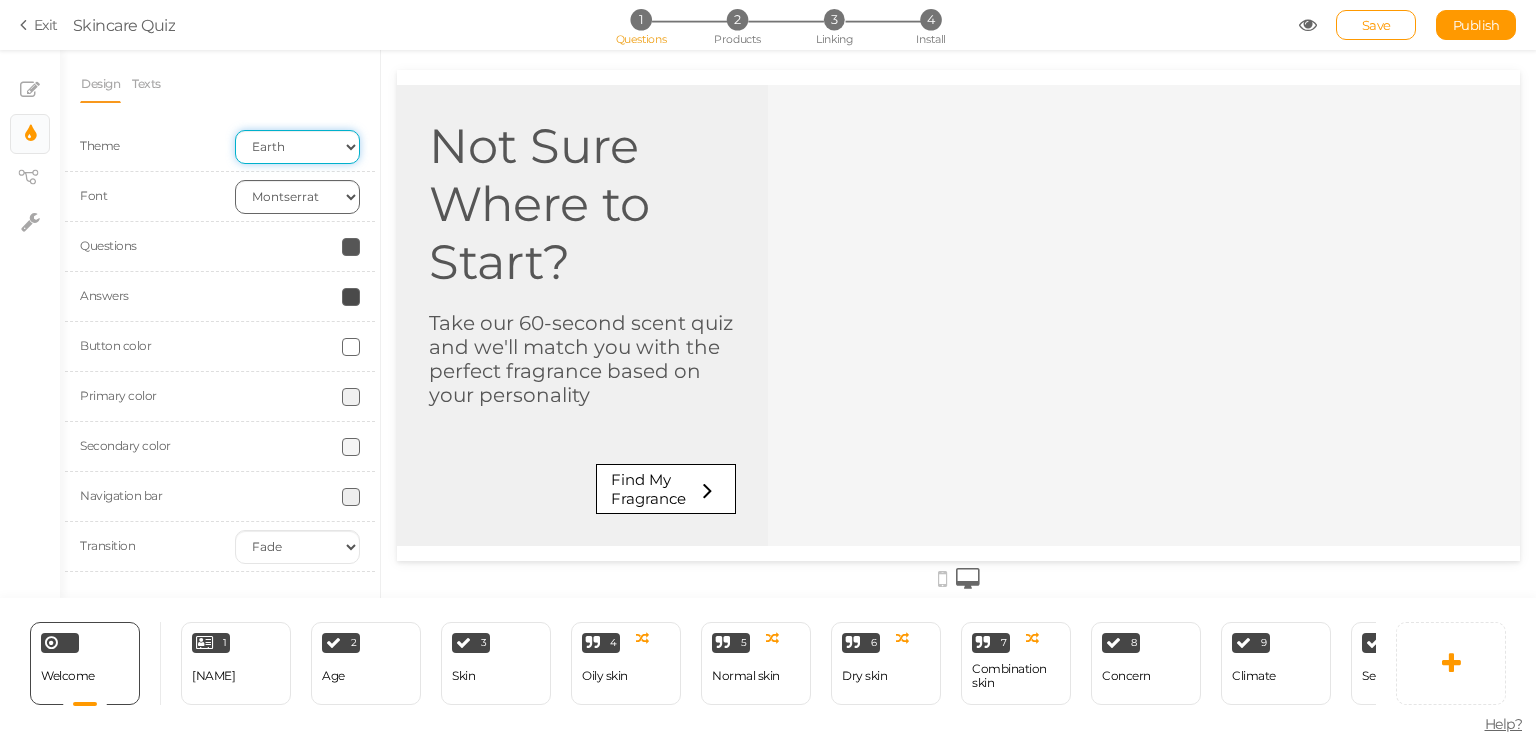 scroll, scrollTop: 0, scrollLeft: 0, axis: both 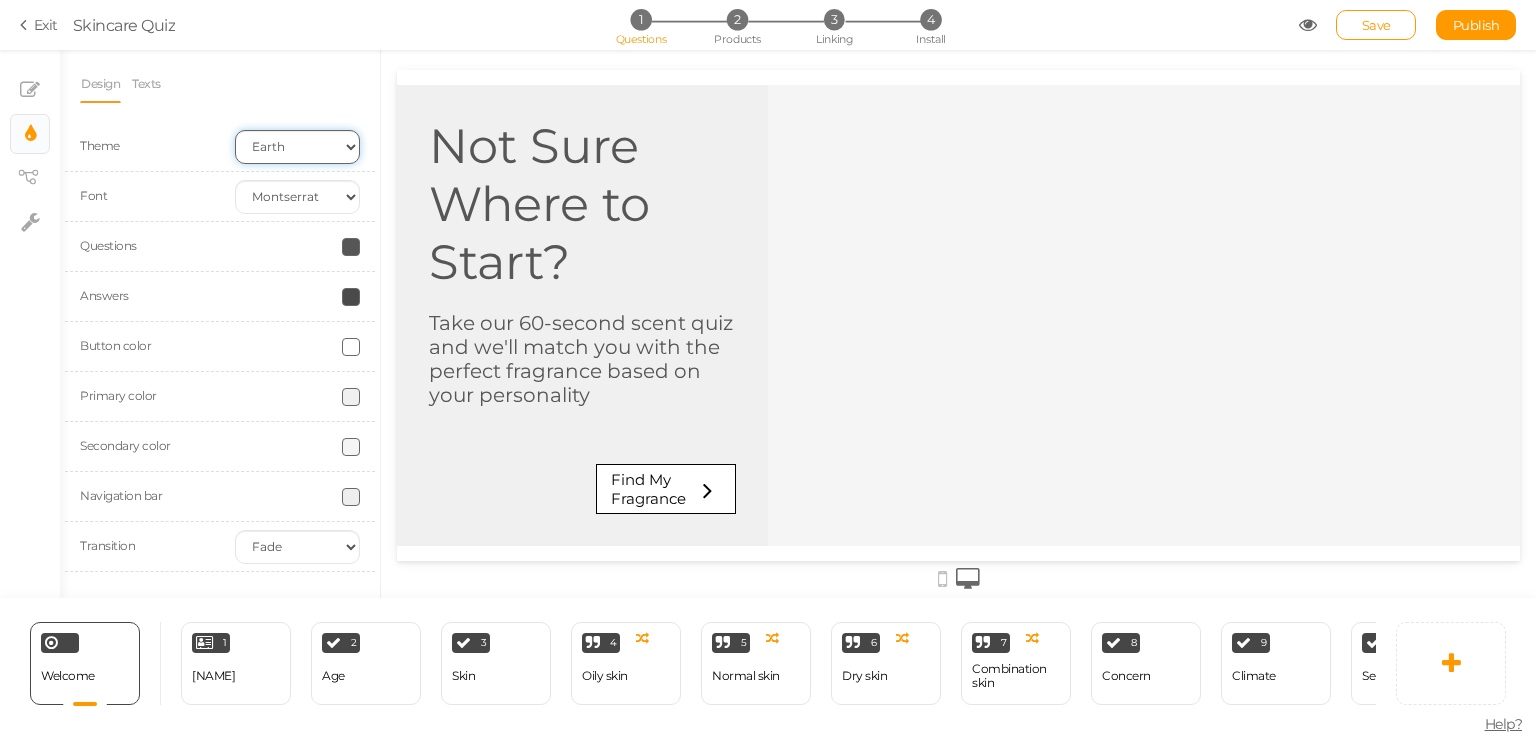 click on "Earth Mars" at bounding box center (297, 147) 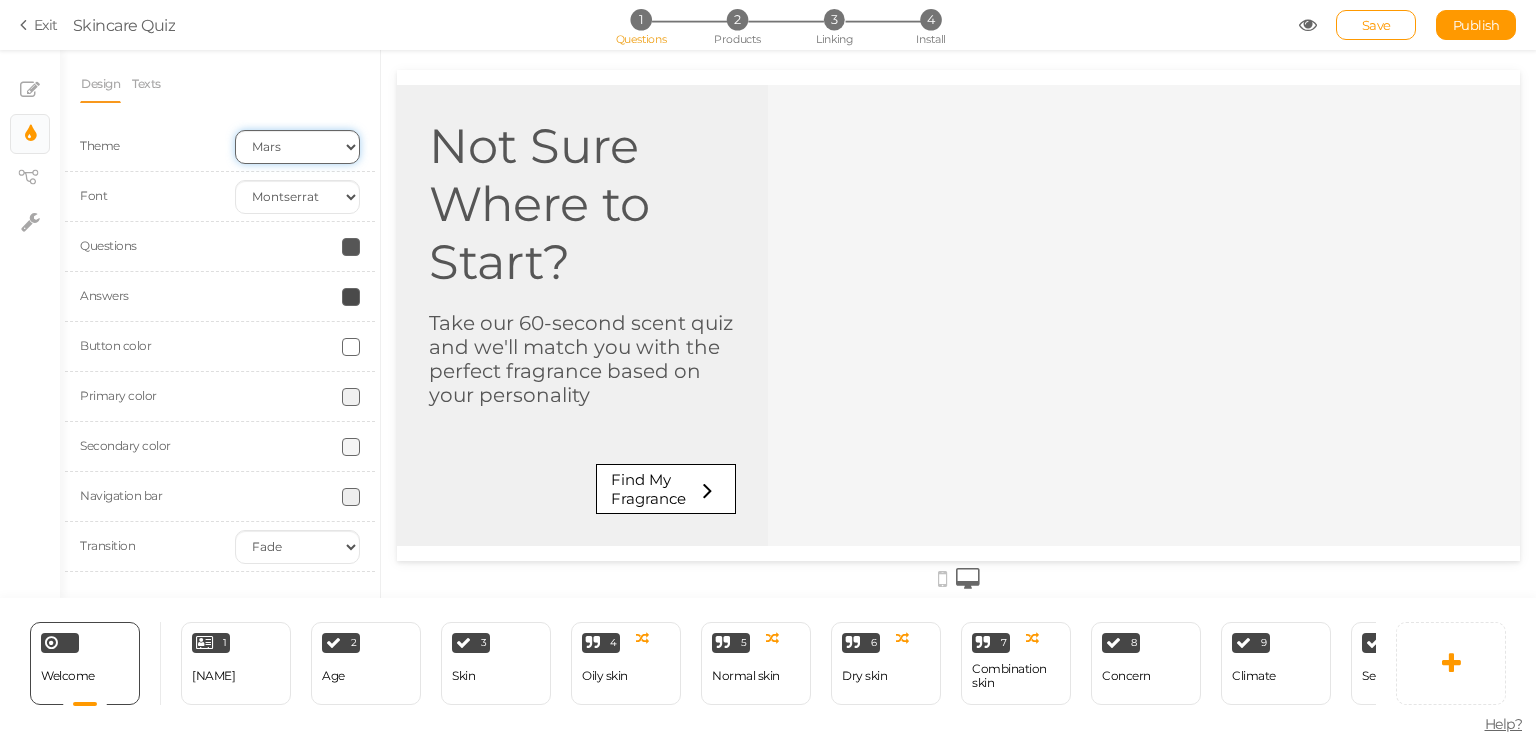 click on "Earth Mars" at bounding box center [297, 147] 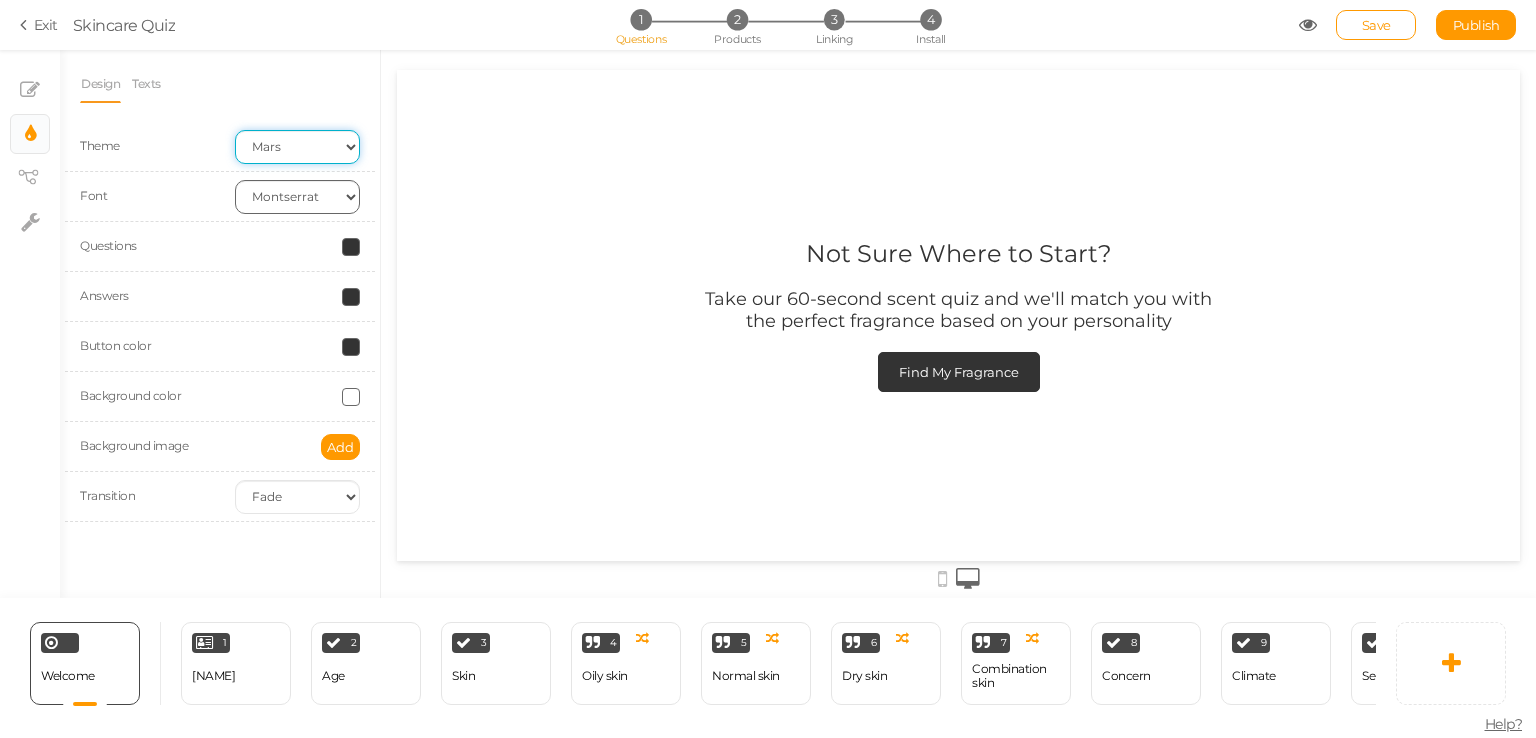 scroll, scrollTop: 0, scrollLeft: 0, axis: both 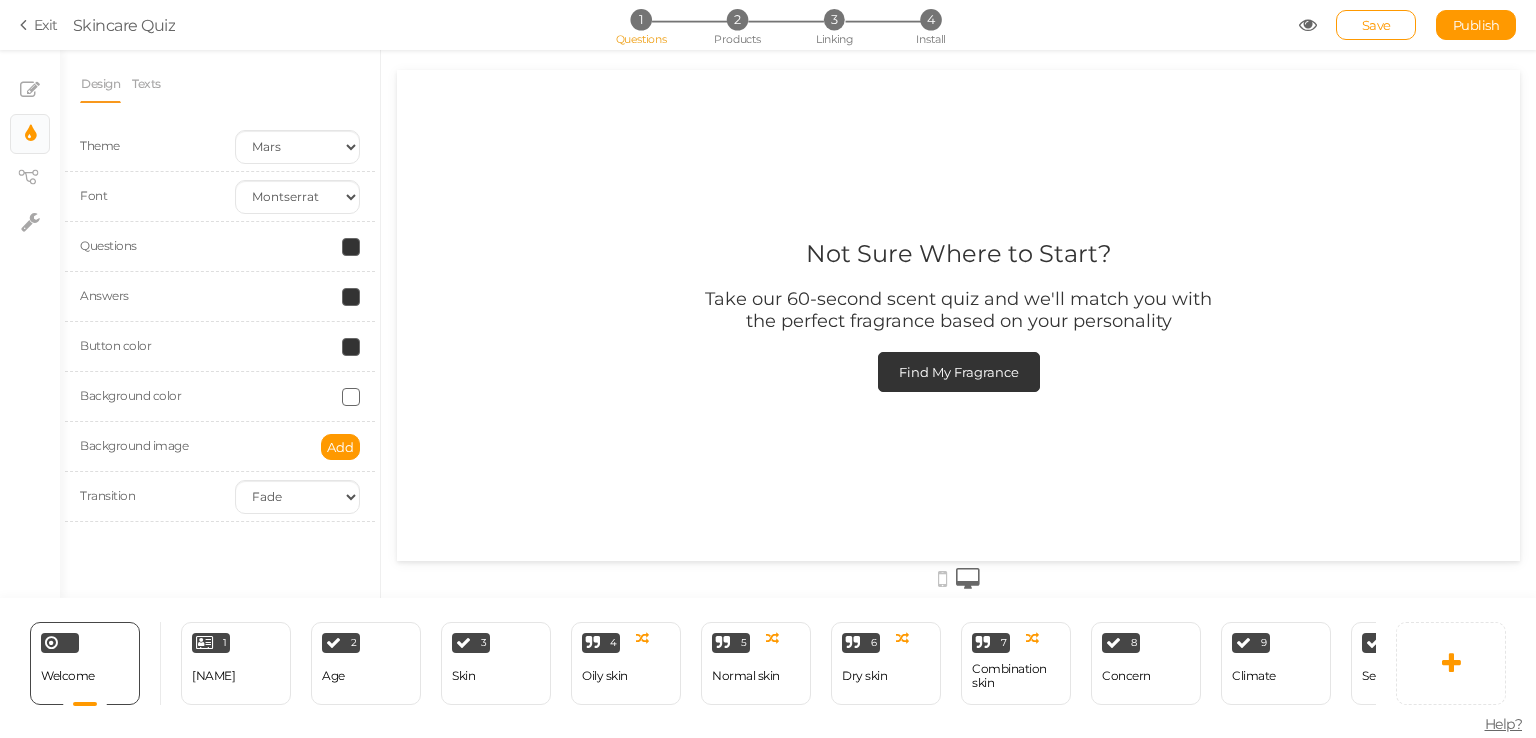 click at bounding box center [351, 247] 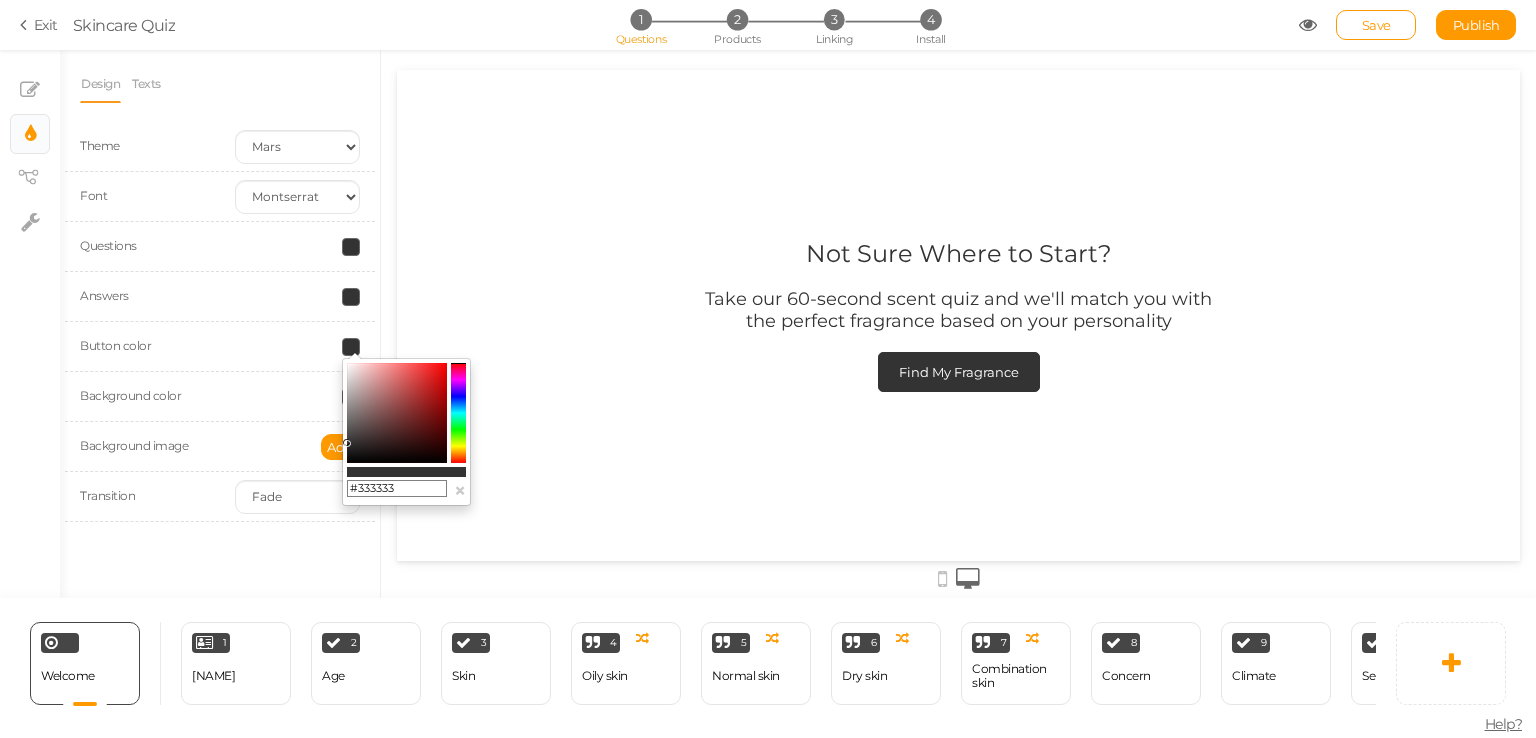 click on "#333333" at bounding box center (397, 489) 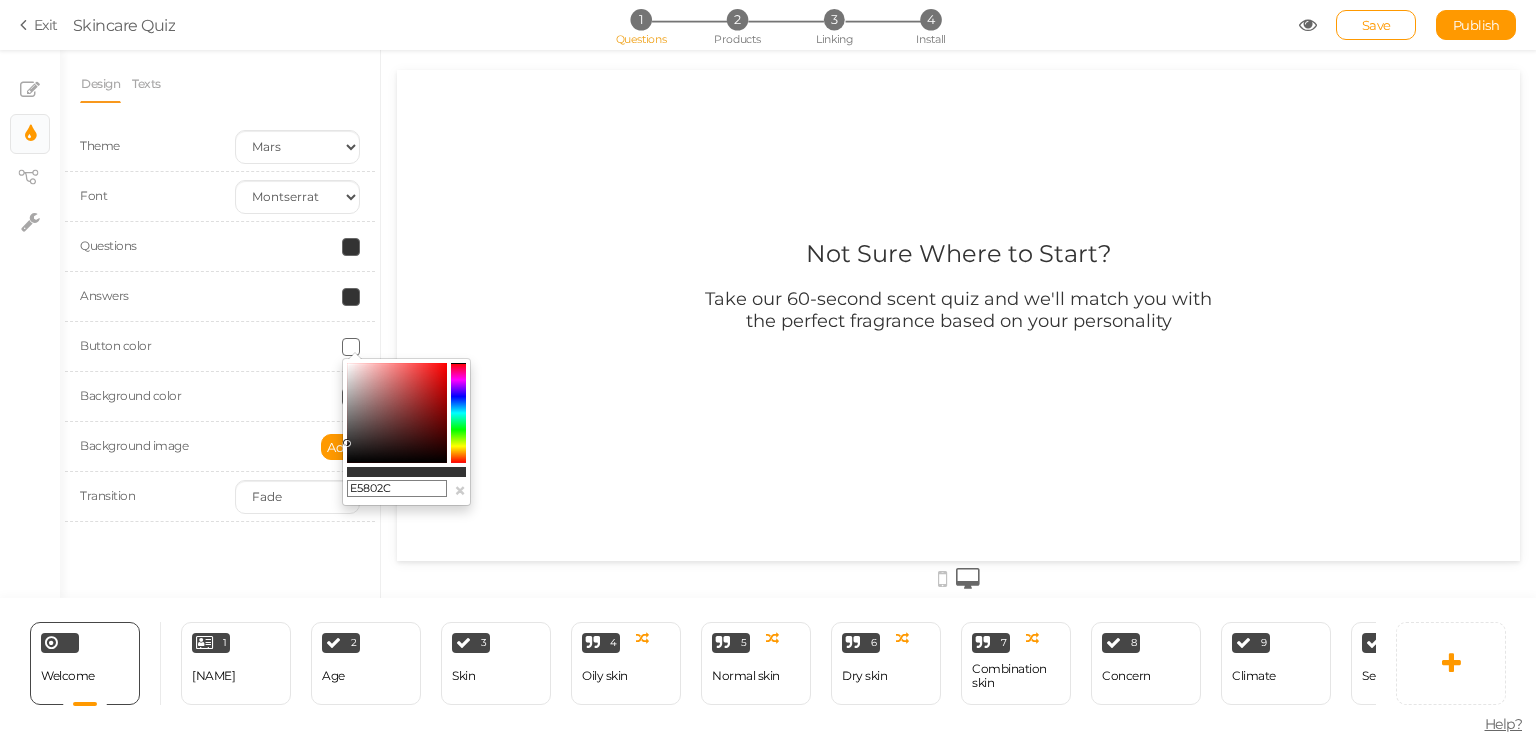 click on "E5802C" at bounding box center [397, 489] 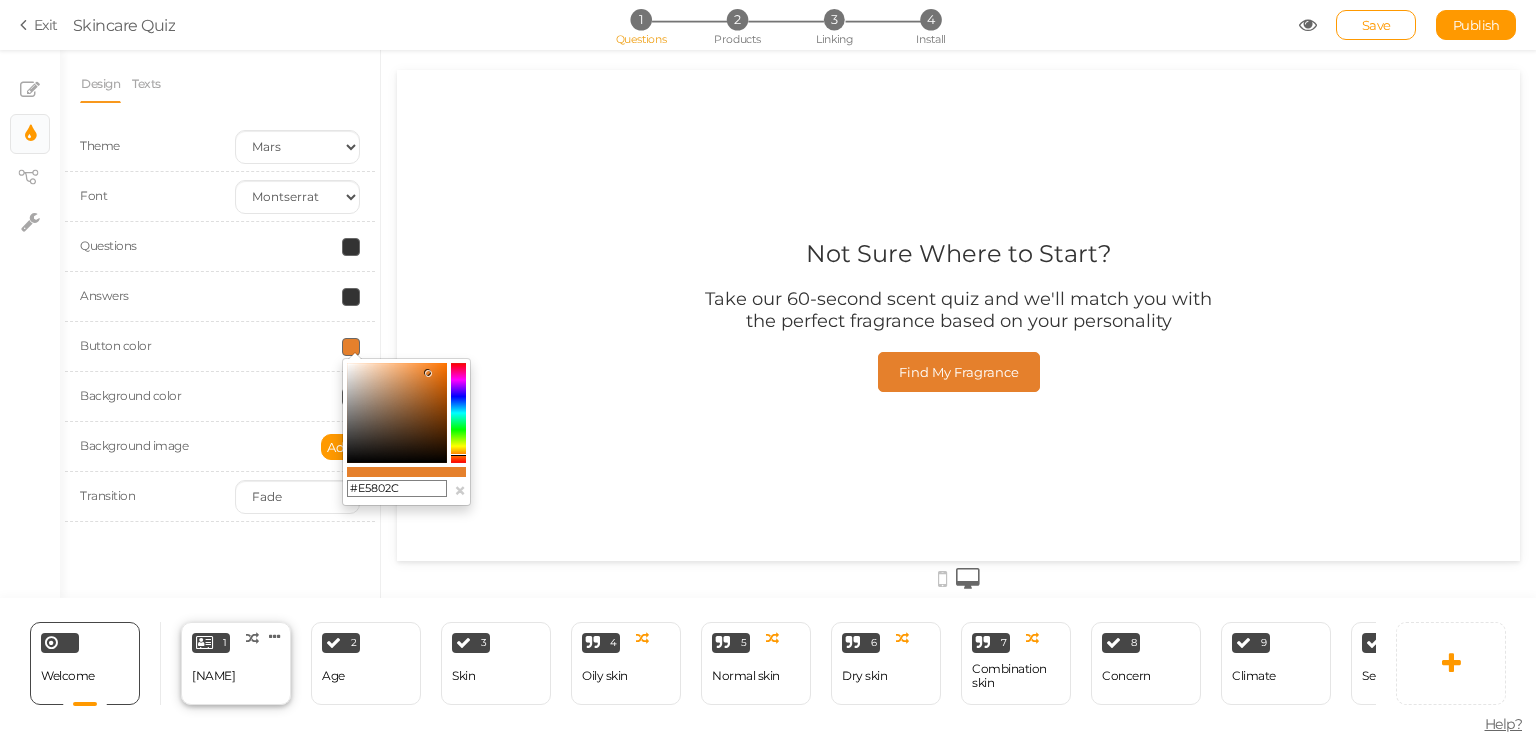 click on "Name" at bounding box center (213, 676) 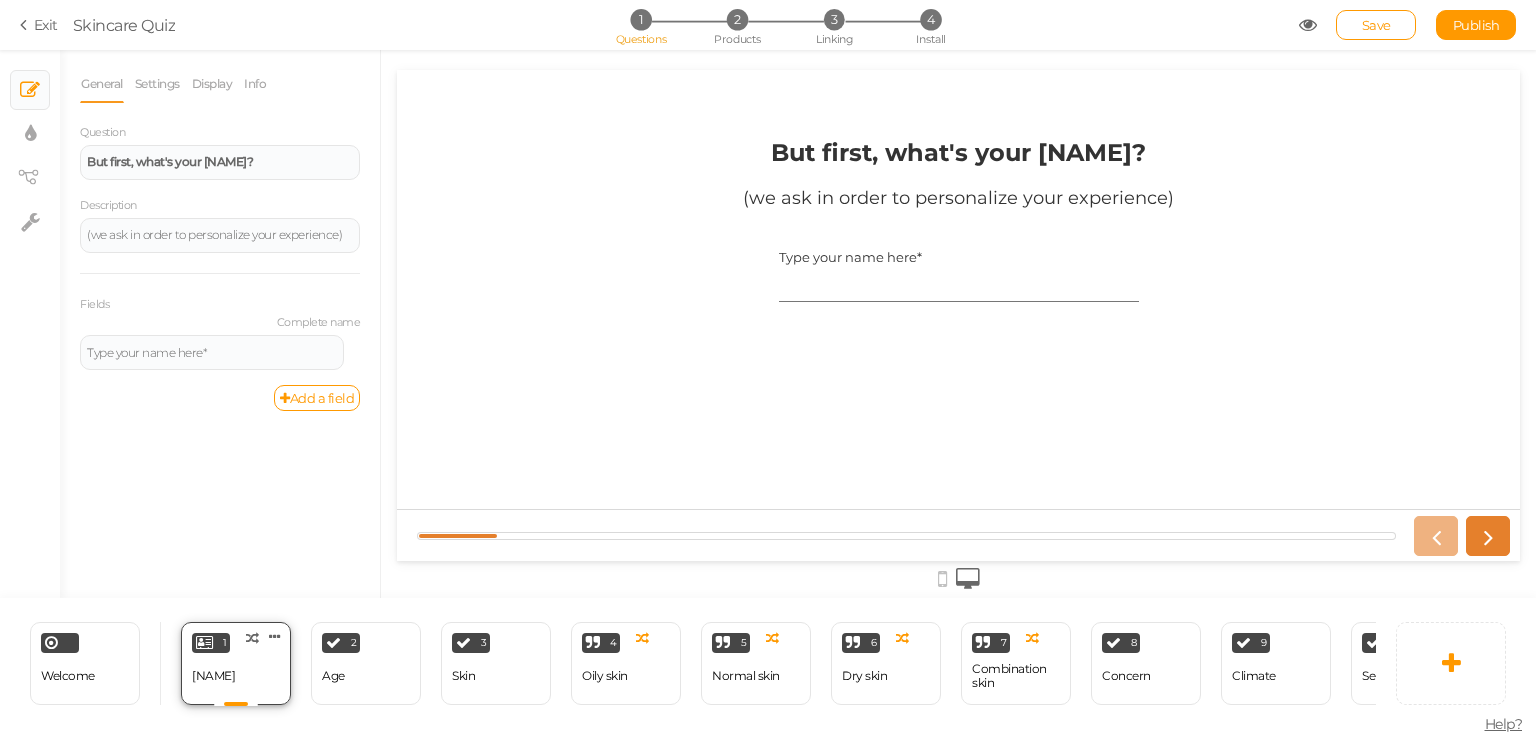 scroll, scrollTop: 0, scrollLeft: 0, axis: both 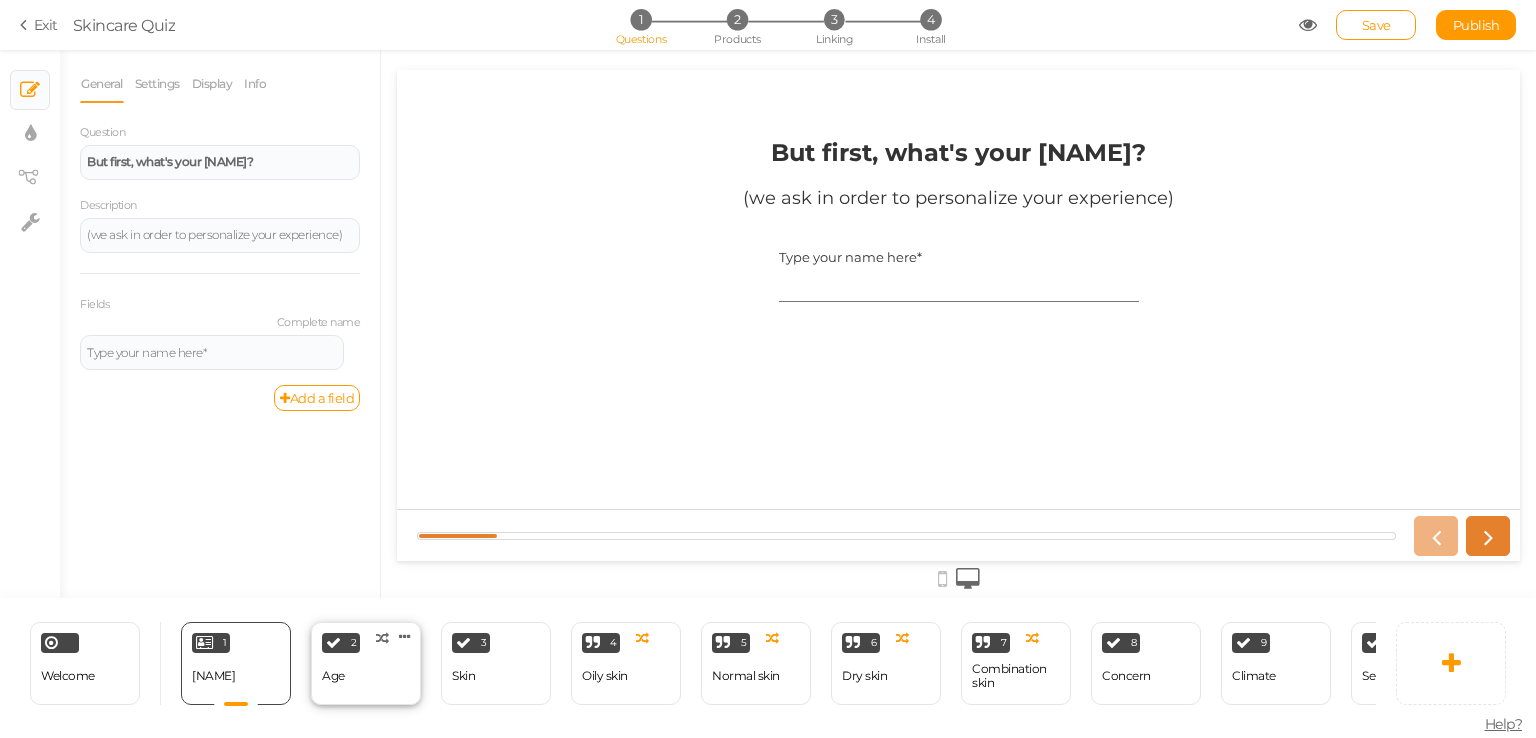 click on "Age" at bounding box center [213, 676] 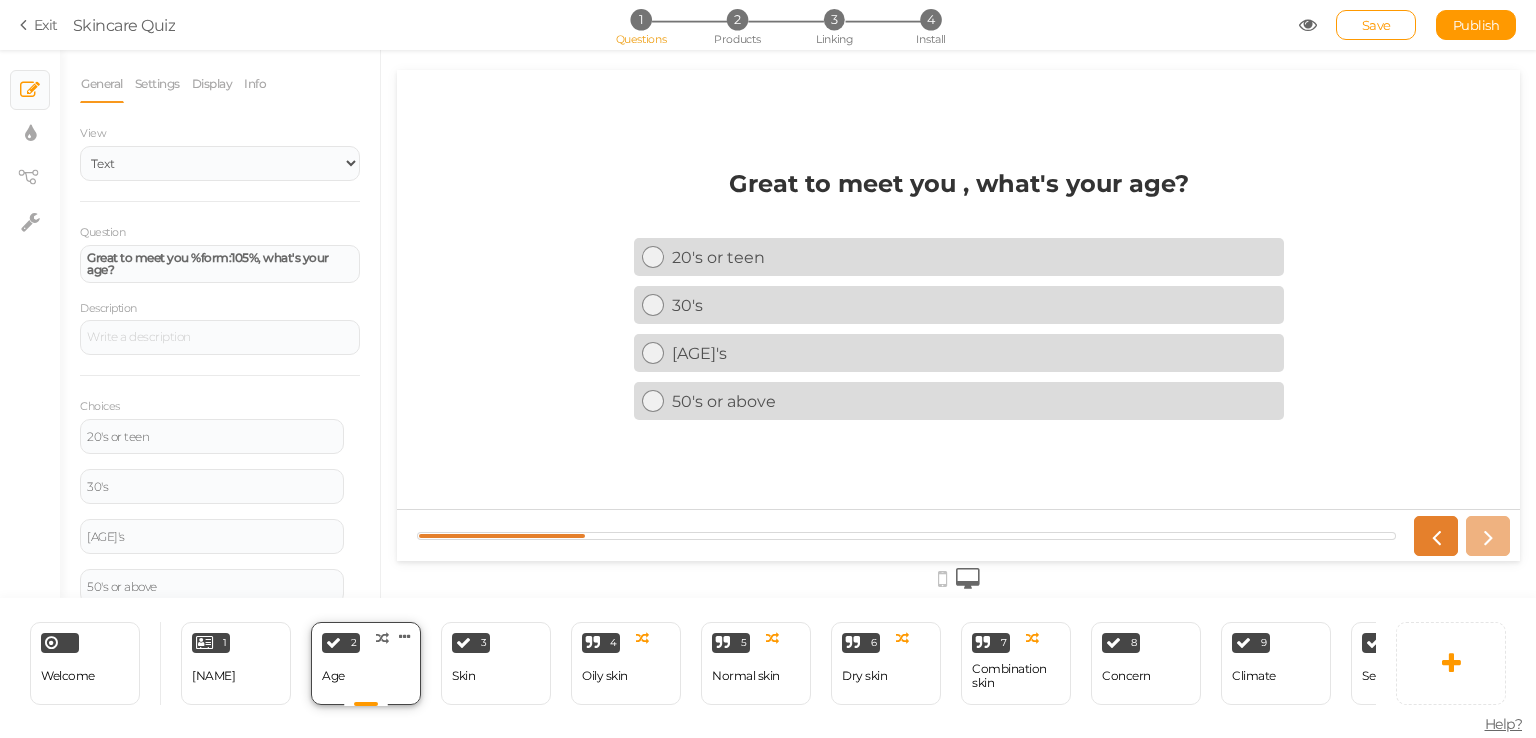 scroll, scrollTop: 0, scrollLeft: 0, axis: both 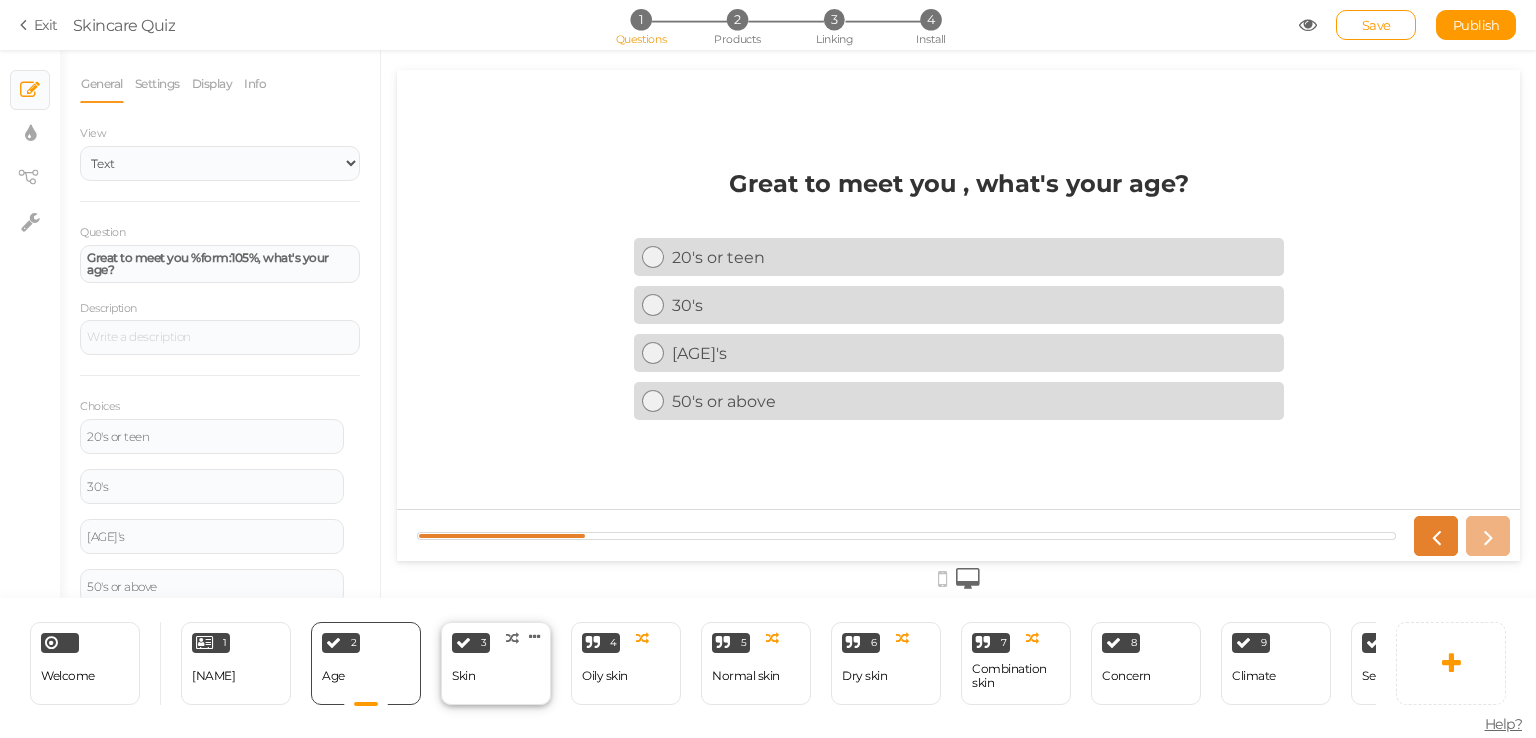 click on "Skin" at bounding box center [213, 676] 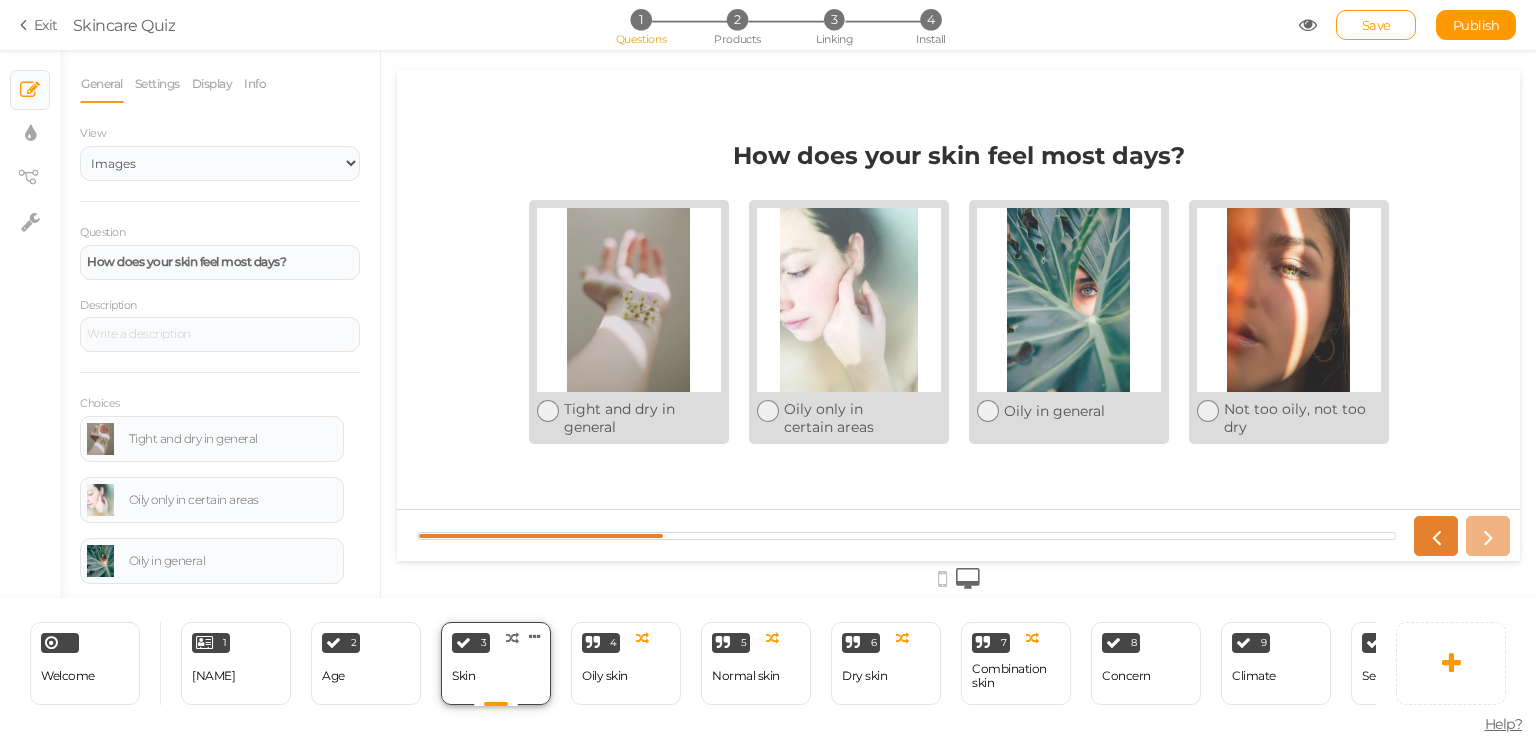scroll, scrollTop: 0, scrollLeft: 0, axis: both 